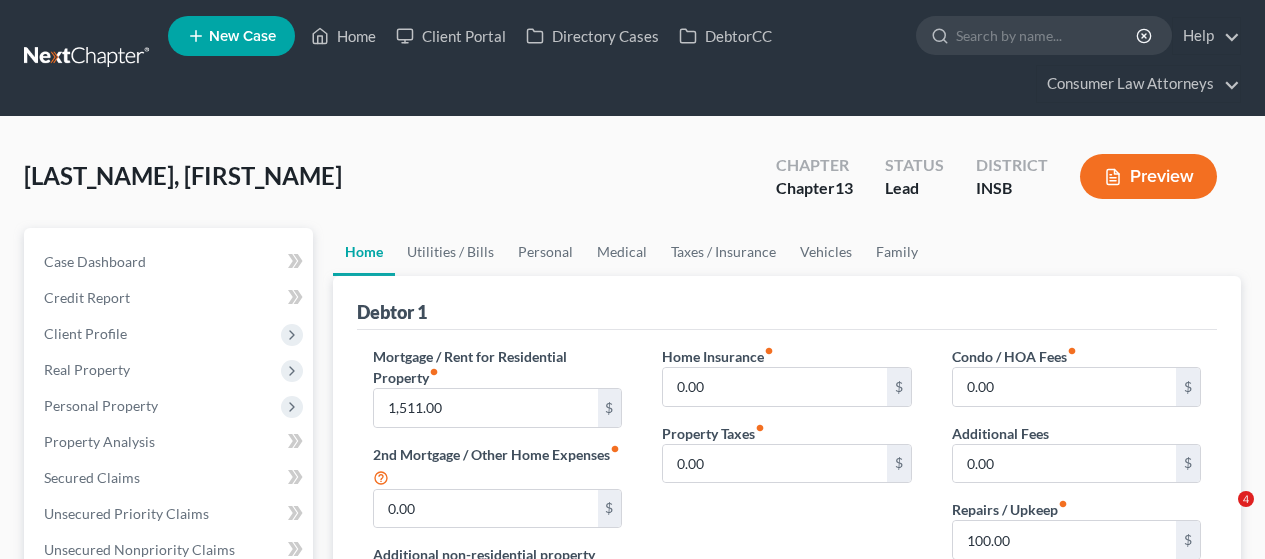scroll, scrollTop: 0, scrollLeft: 0, axis: both 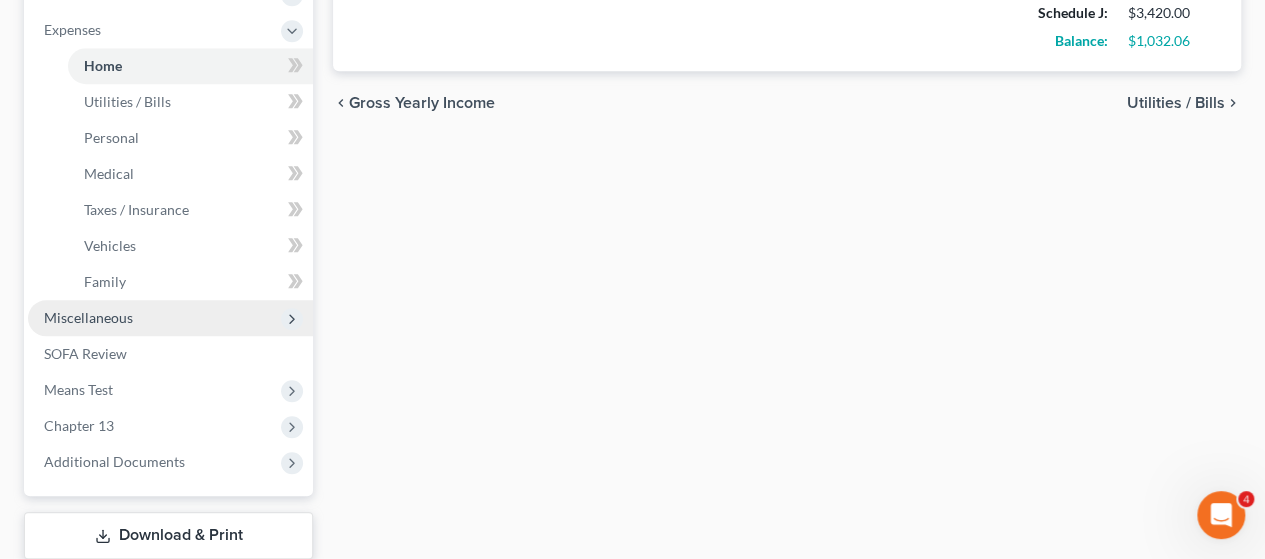 click on "Miscellaneous" at bounding box center [88, 317] 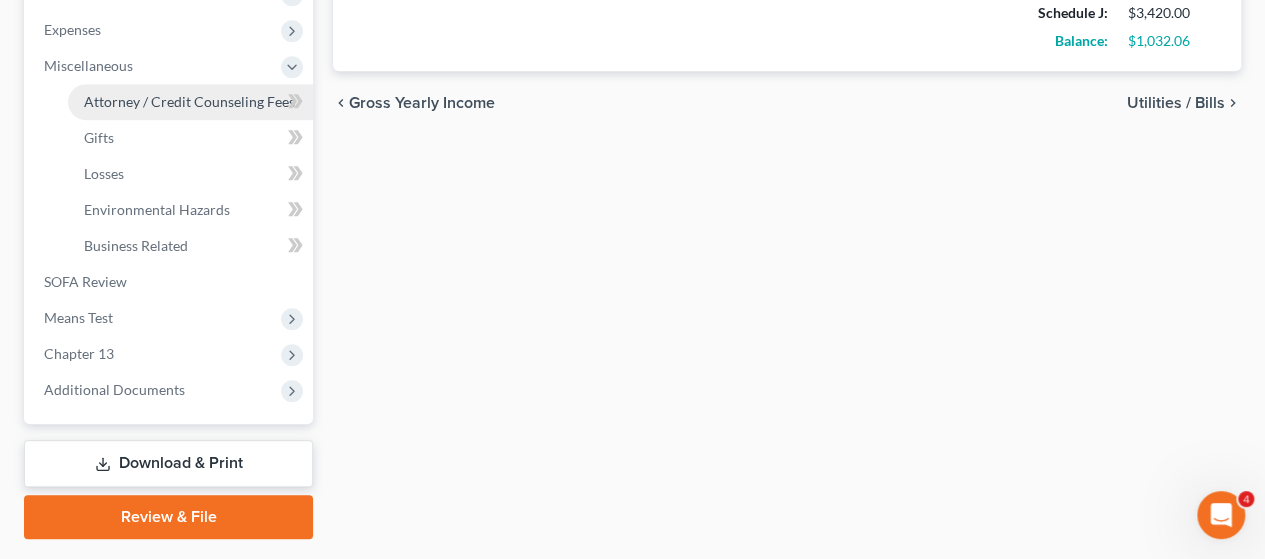 click on "Attorney / Credit Counseling Fees" at bounding box center [189, 101] 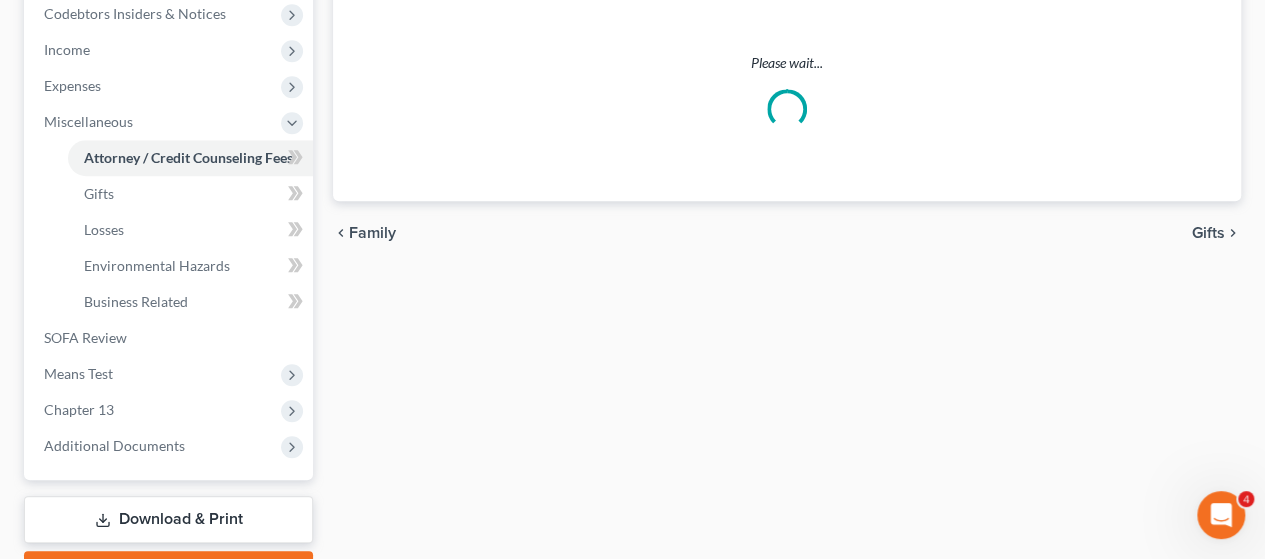 select on "2" 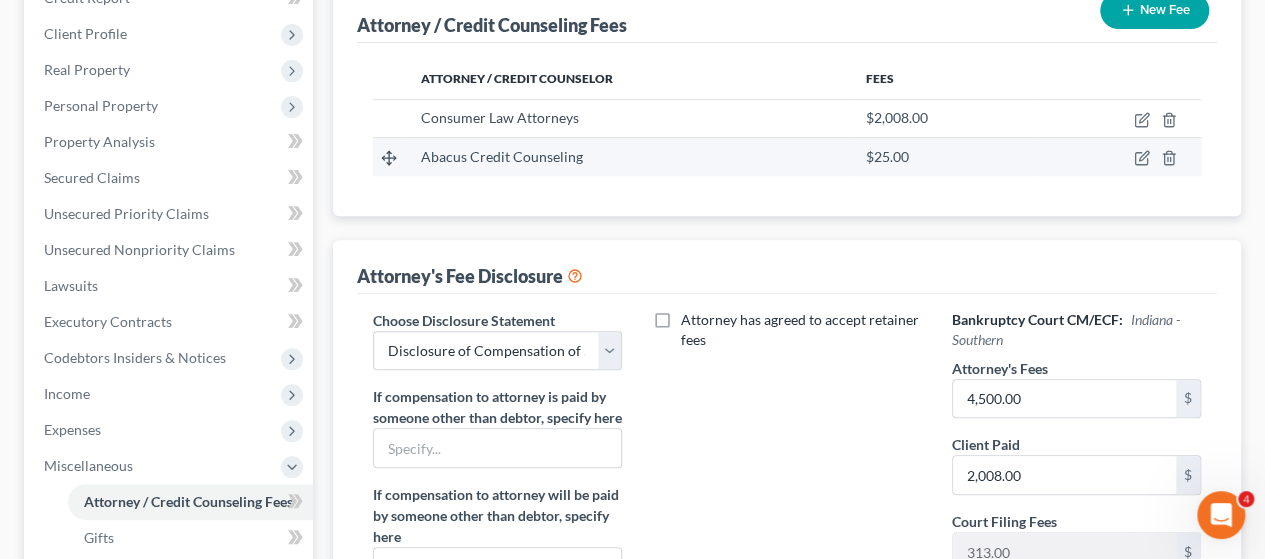 scroll, scrollTop: 400, scrollLeft: 0, axis: vertical 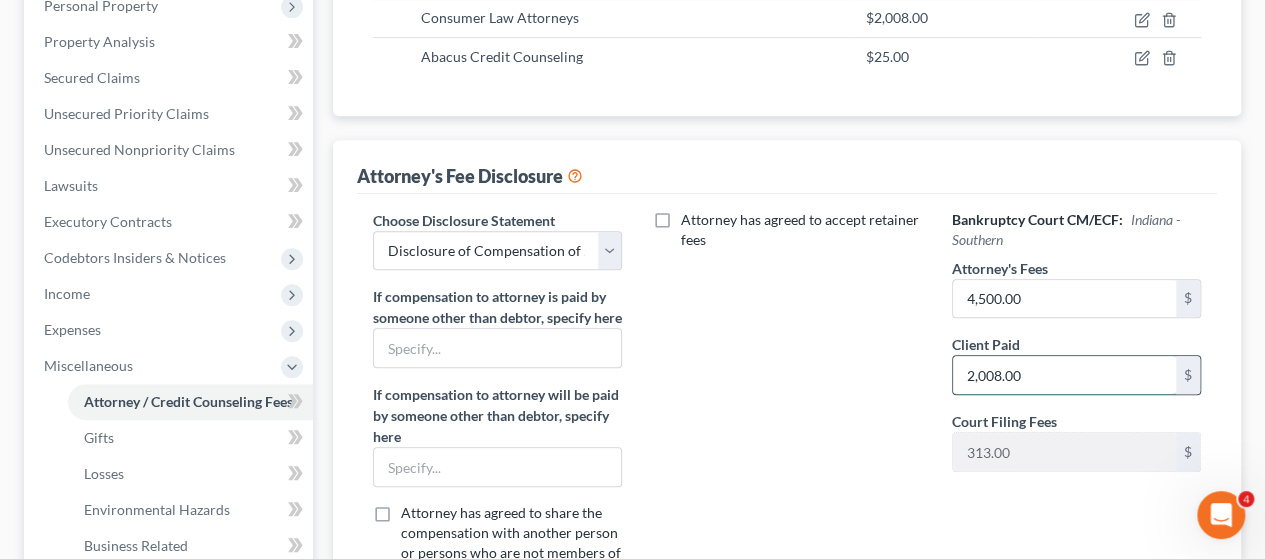click on "2,008.00" at bounding box center (1064, 375) 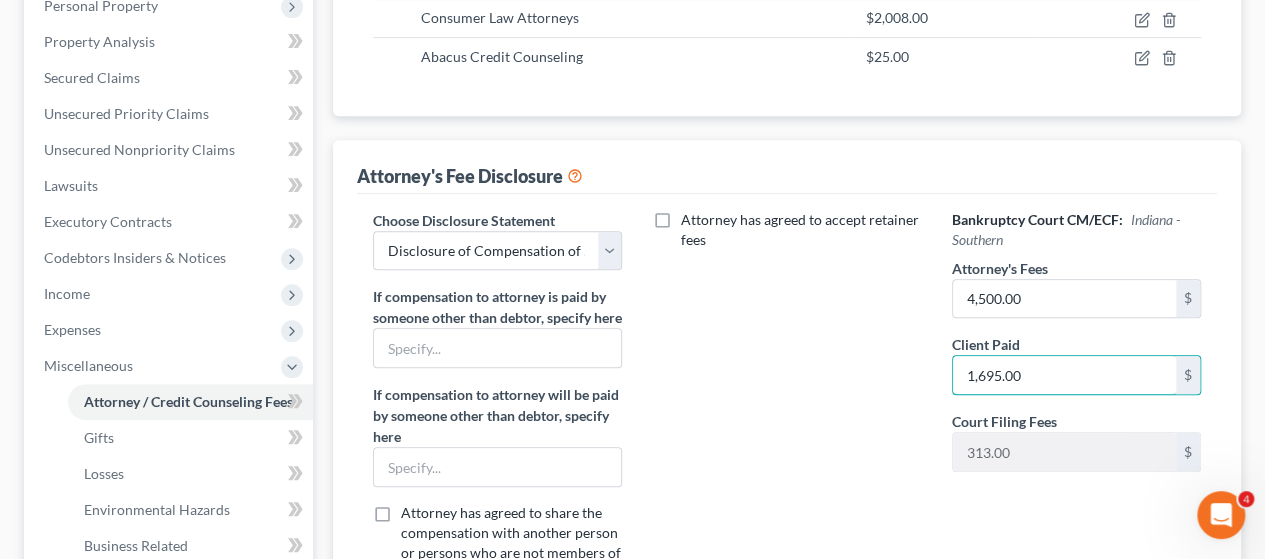 type on "1,695.00" 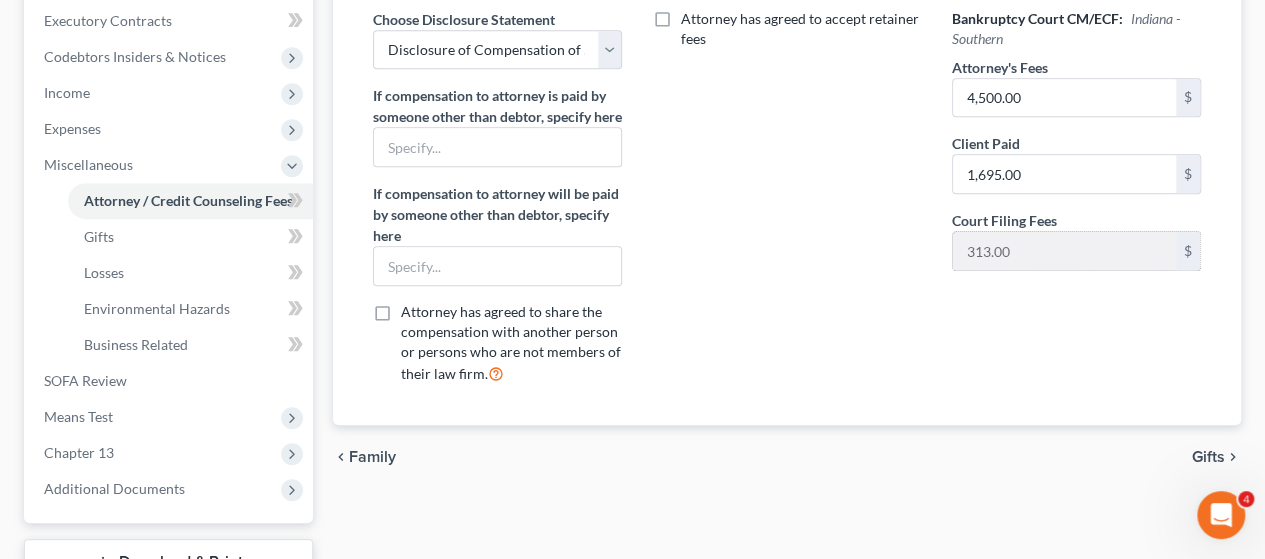 scroll, scrollTop: 752, scrollLeft: 0, axis: vertical 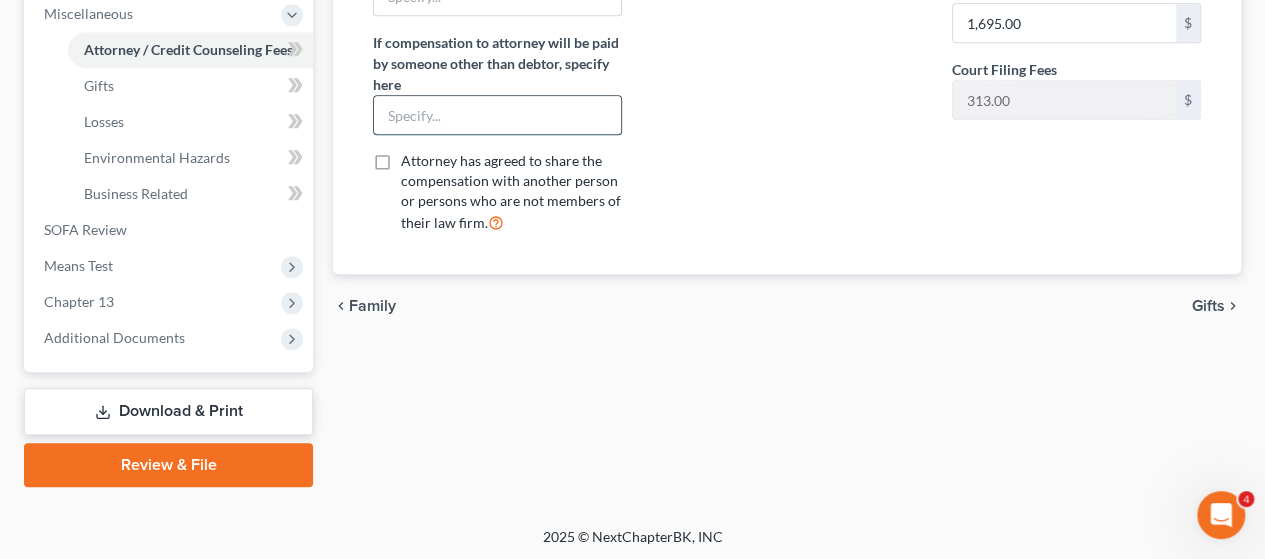 click at bounding box center (497, 115) 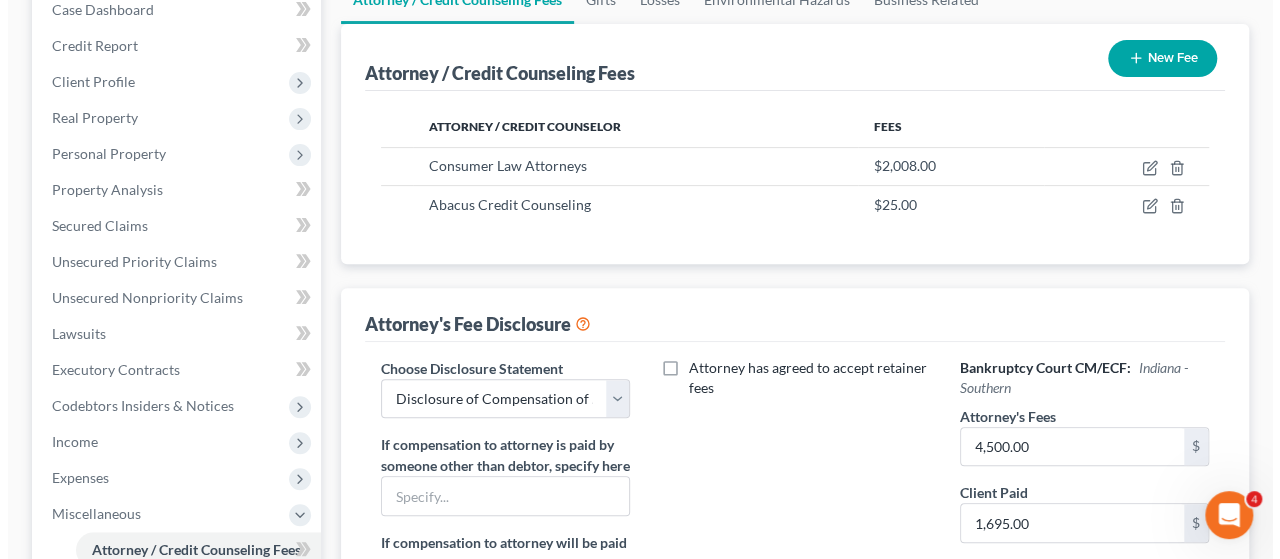 scroll, scrollTop: 152, scrollLeft: 0, axis: vertical 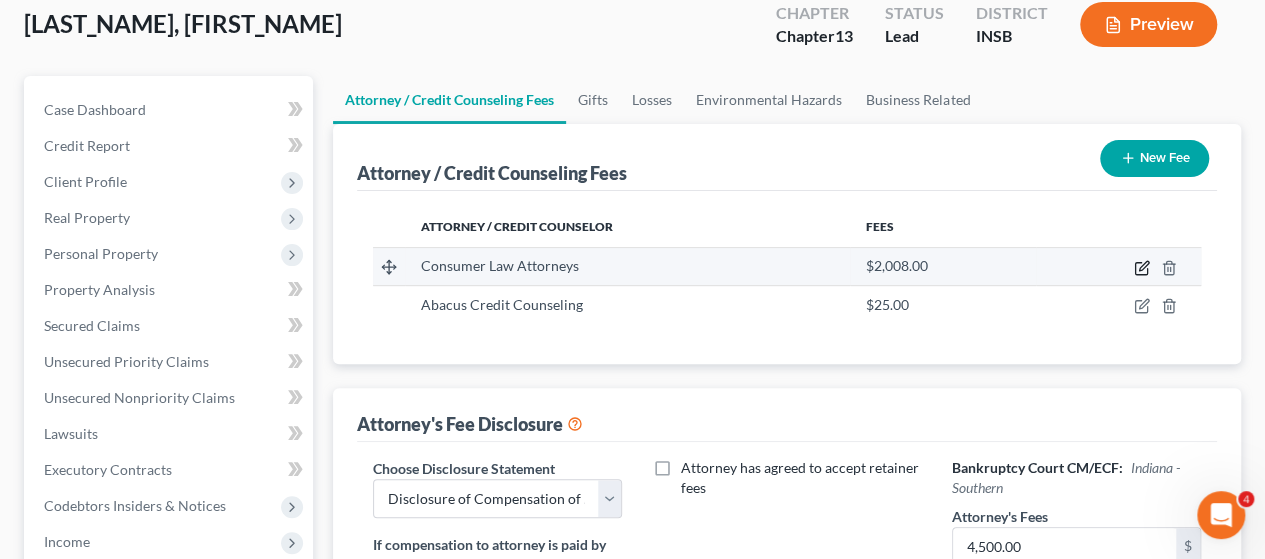 click 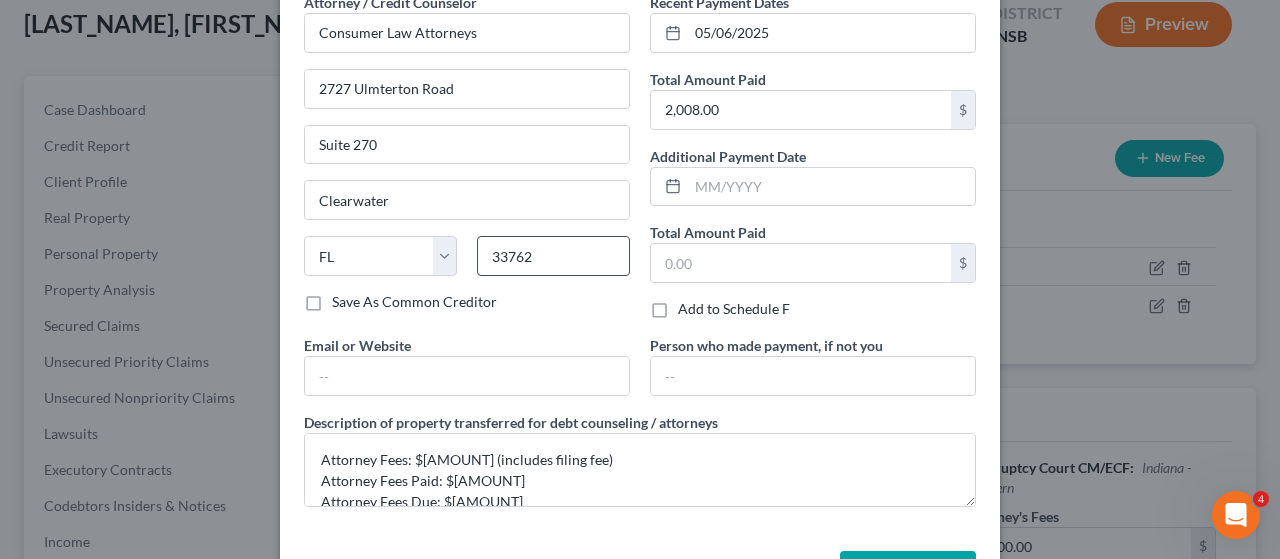 scroll, scrollTop: 169, scrollLeft: 0, axis: vertical 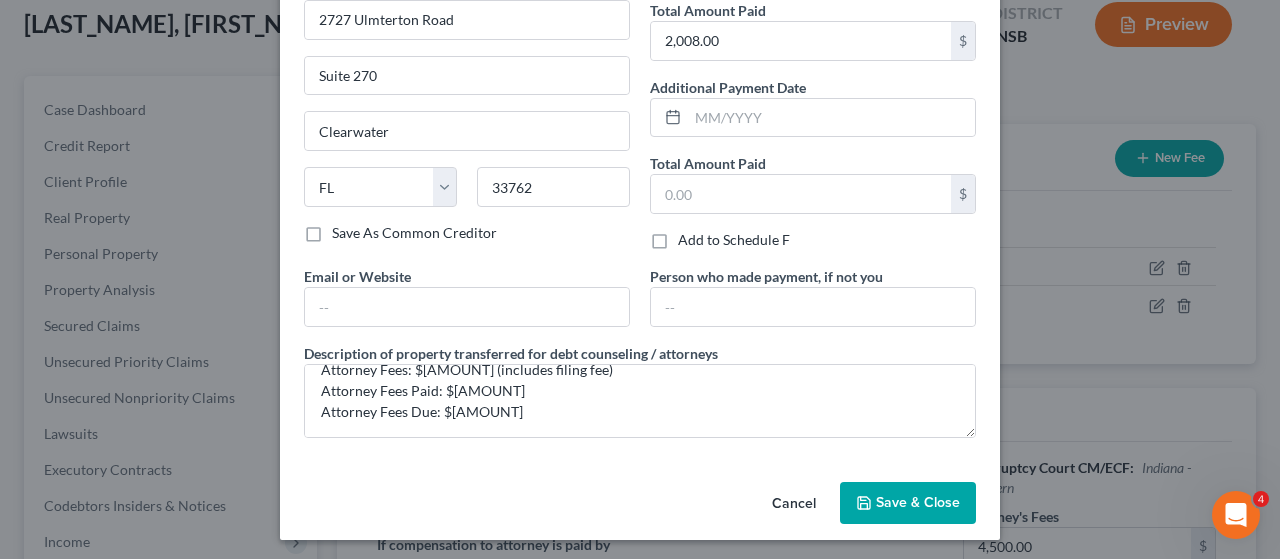 click on "Save & Close" at bounding box center (918, 502) 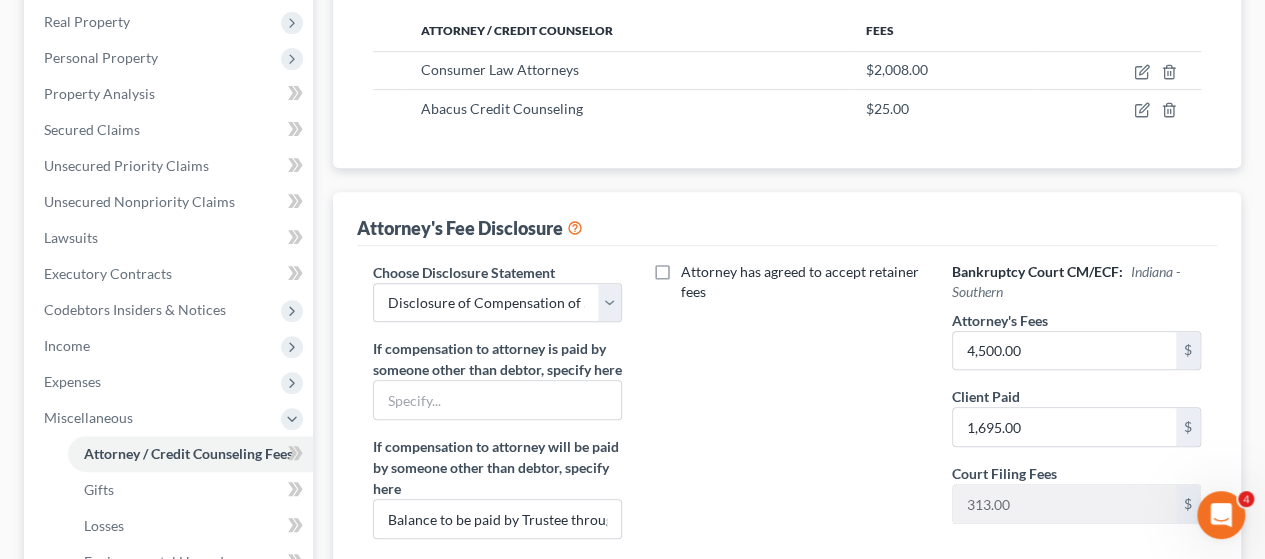 scroll, scrollTop: 252, scrollLeft: 0, axis: vertical 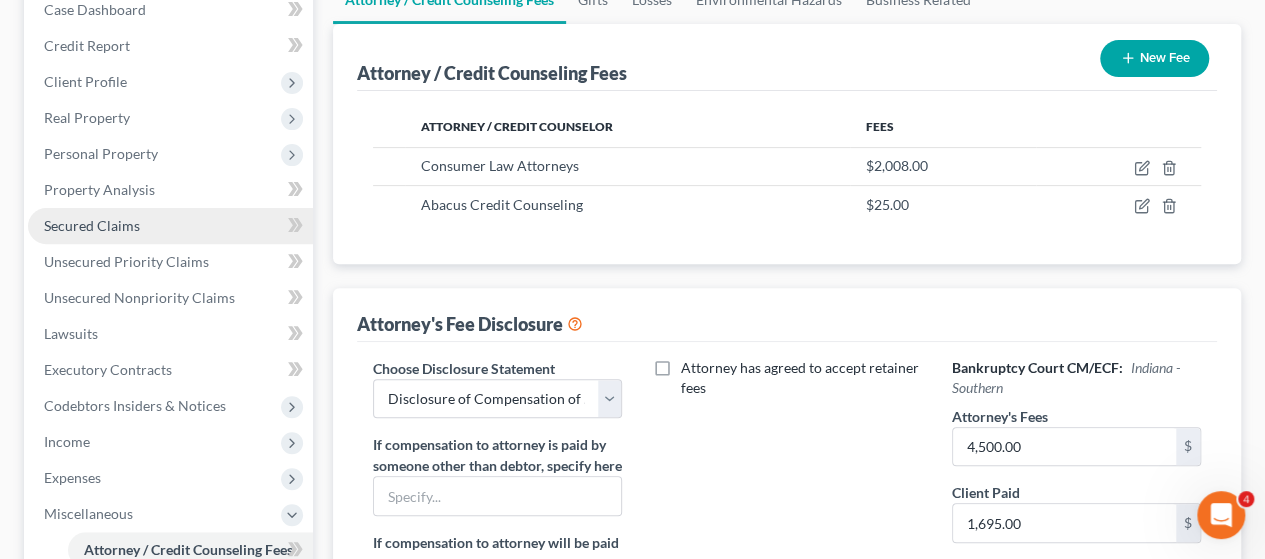 click on "Secured Claims" at bounding box center [92, 225] 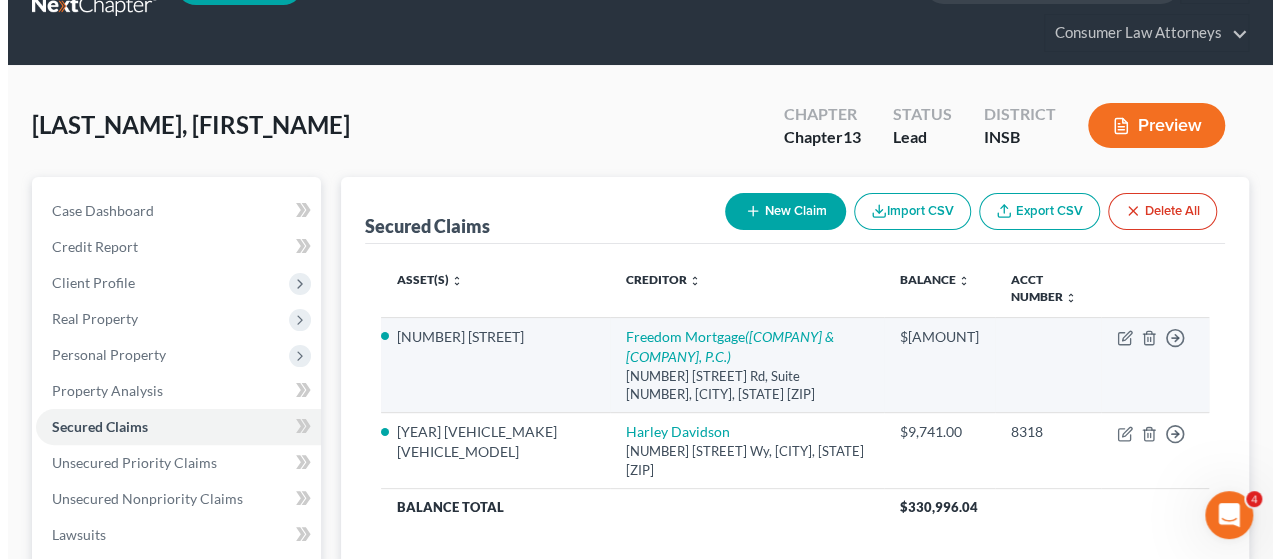scroll, scrollTop: 100, scrollLeft: 0, axis: vertical 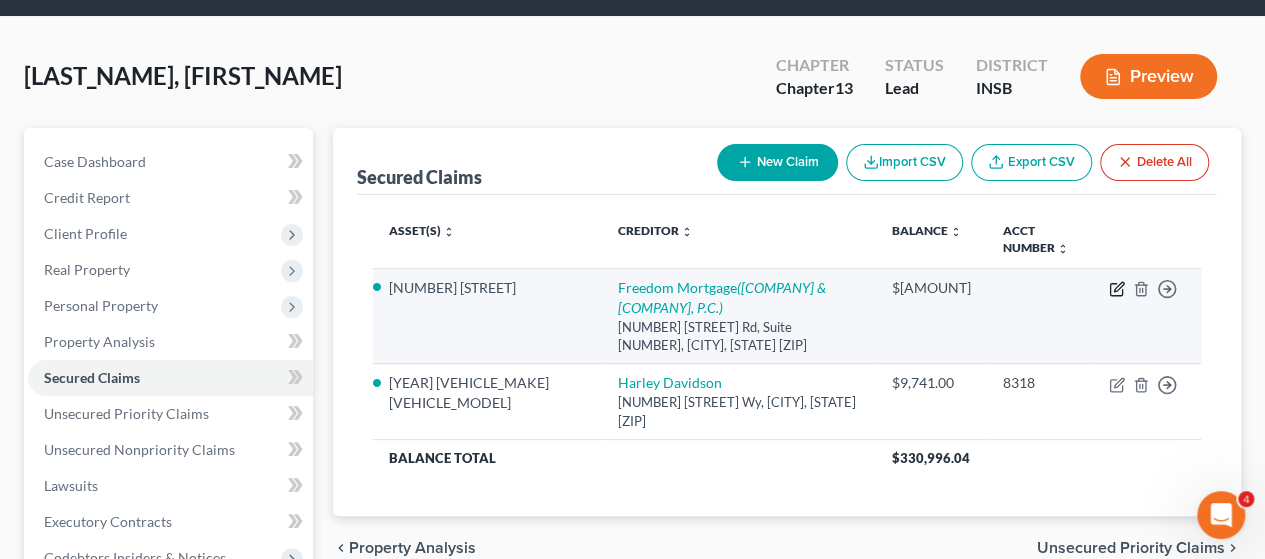 click 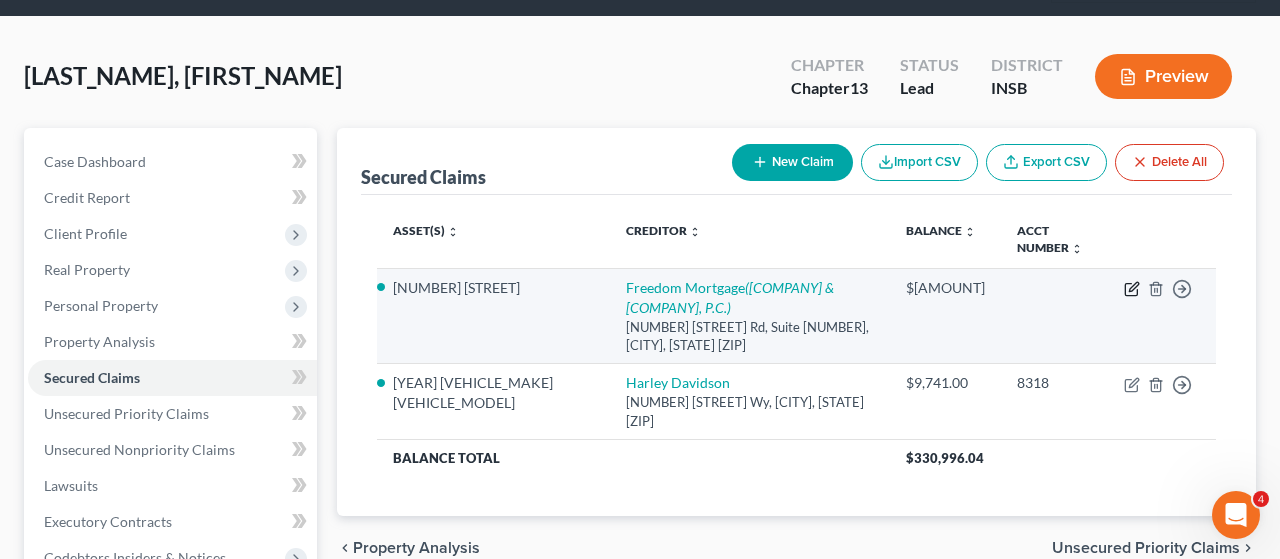 select on "9" 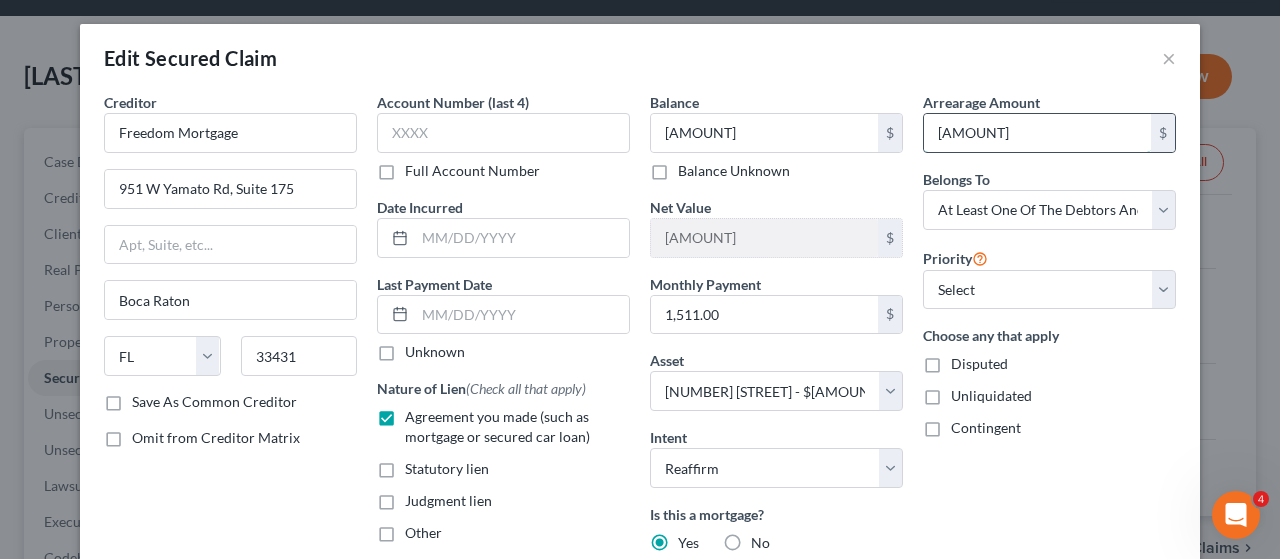 click on "[AMOUNT]" at bounding box center [1037, 133] 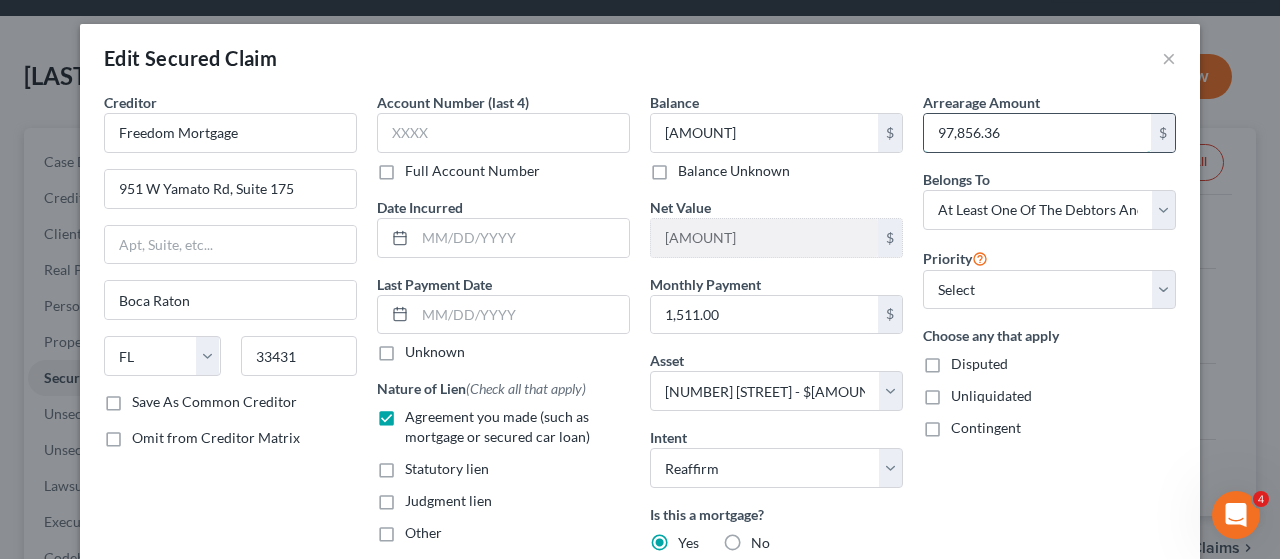 type on "97,856.36" 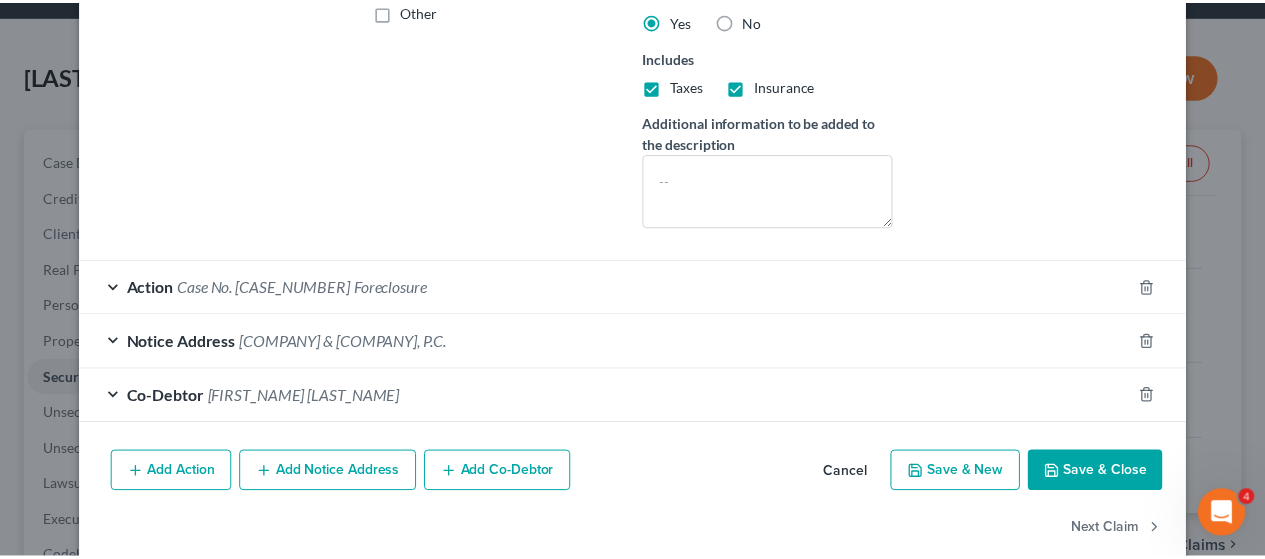 scroll, scrollTop: 548, scrollLeft: 0, axis: vertical 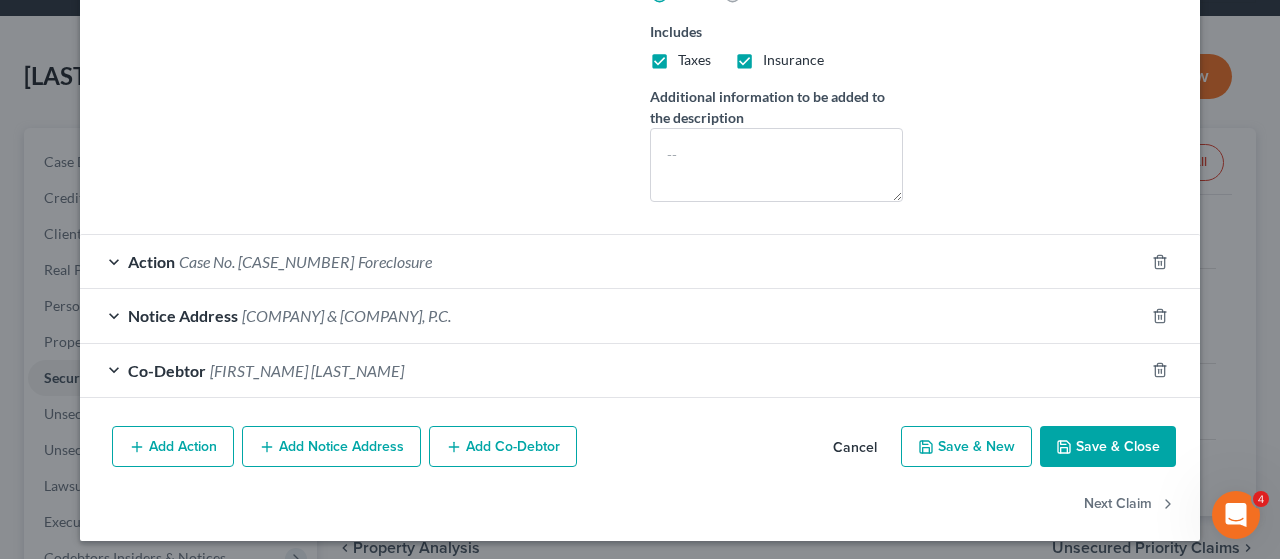 click on "Save & Close" at bounding box center [1108, 447] 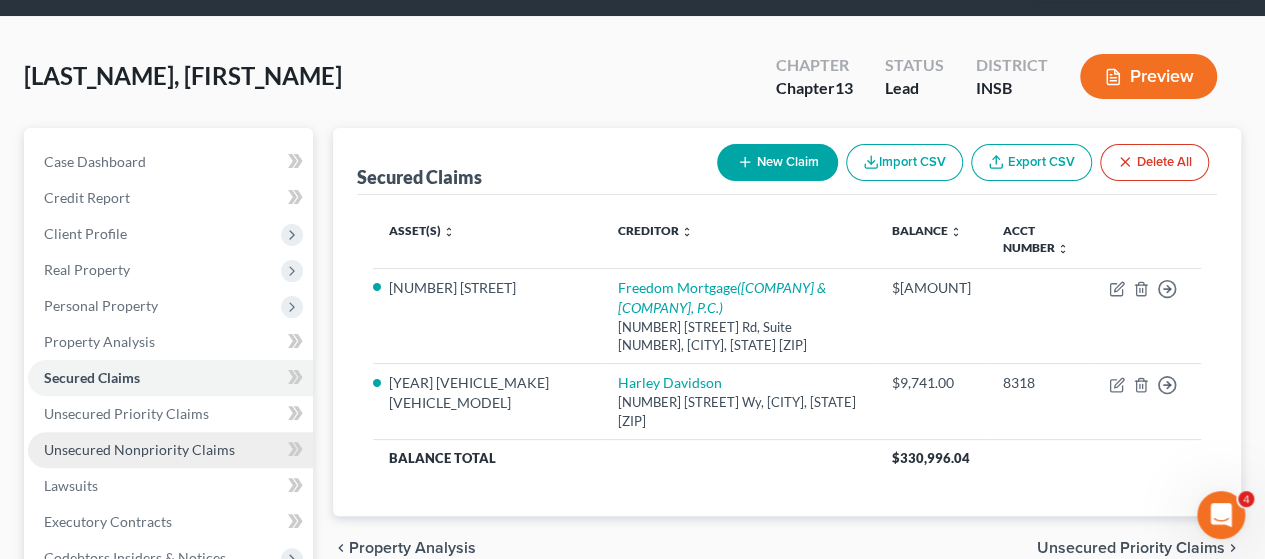 click on "Unsecured Nonpriority Claims" at bounding box center (139, 449) 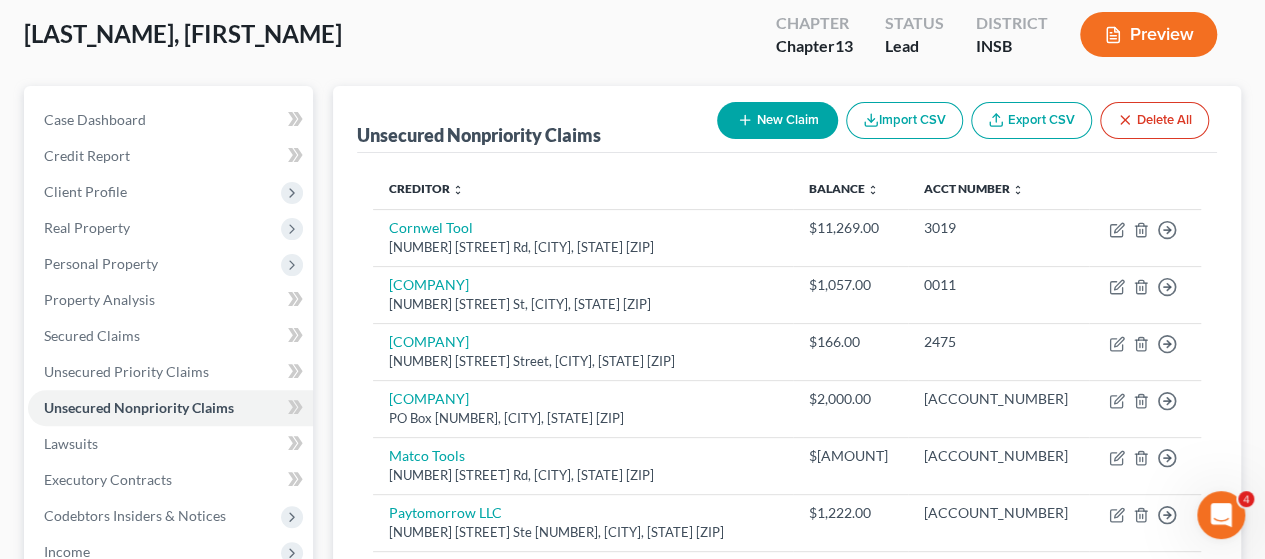 scroll, scrollTop: 500, scrollLeft: 0, axis: vertical 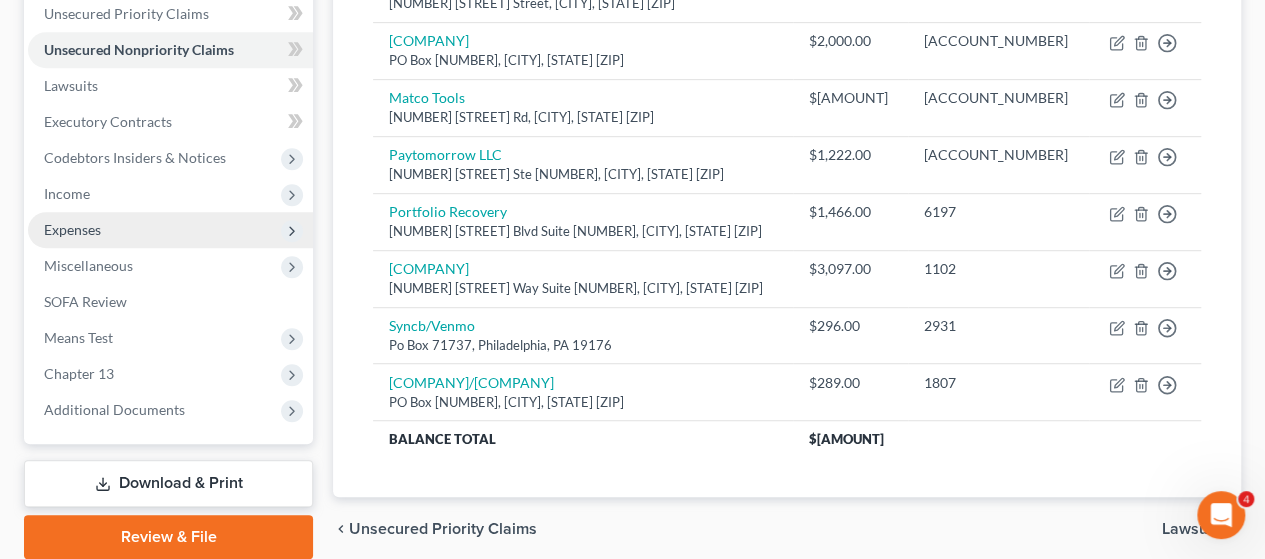 click on "Expenses" at bounding box center [72, 229] 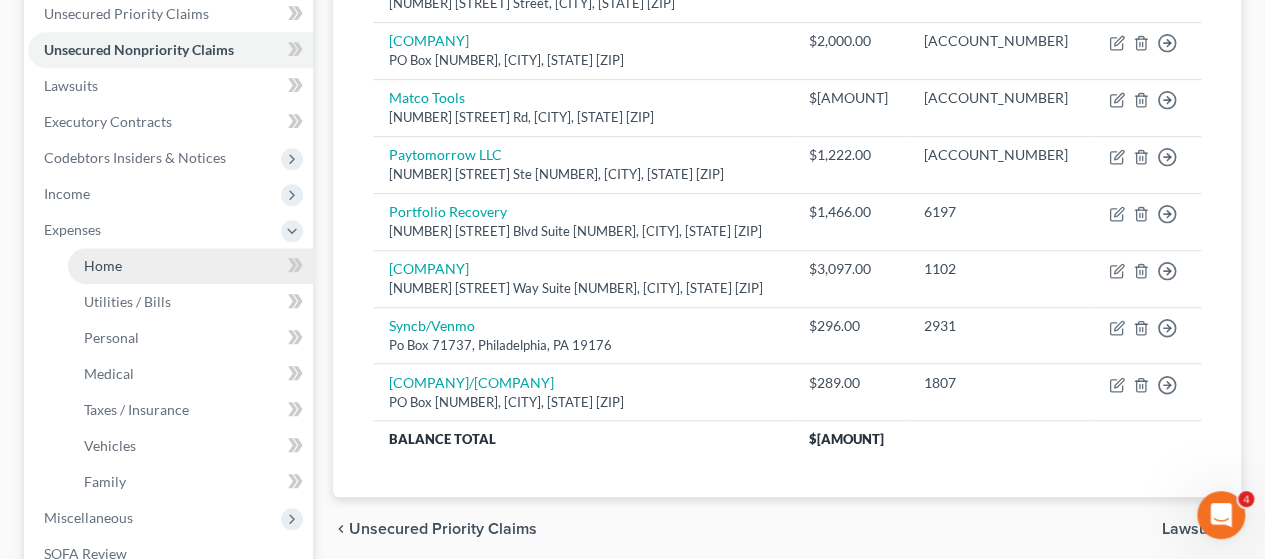 click on "Home" at bounding box center [103, 265] 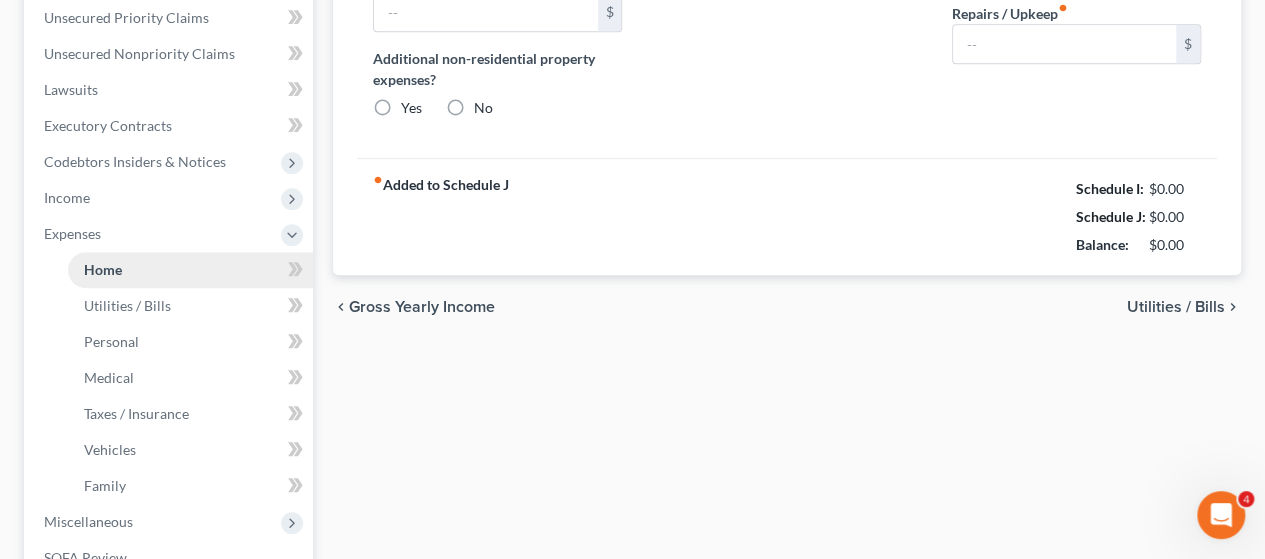 type on "1,511.00" 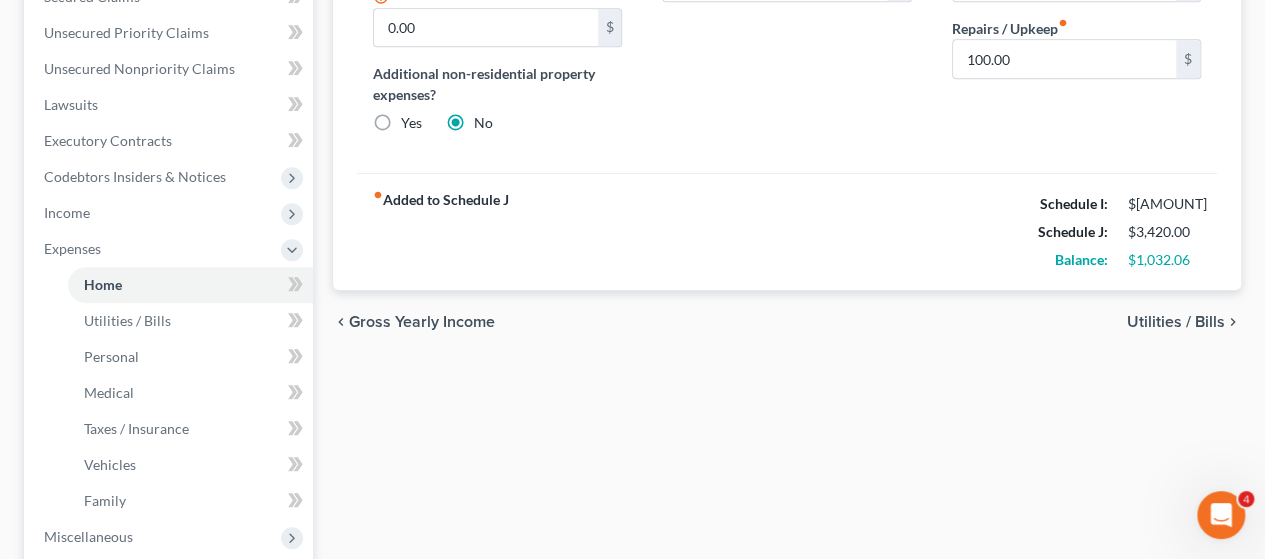 scroll, scrollTop: 200, scrollLeft: 0, axis: vertical 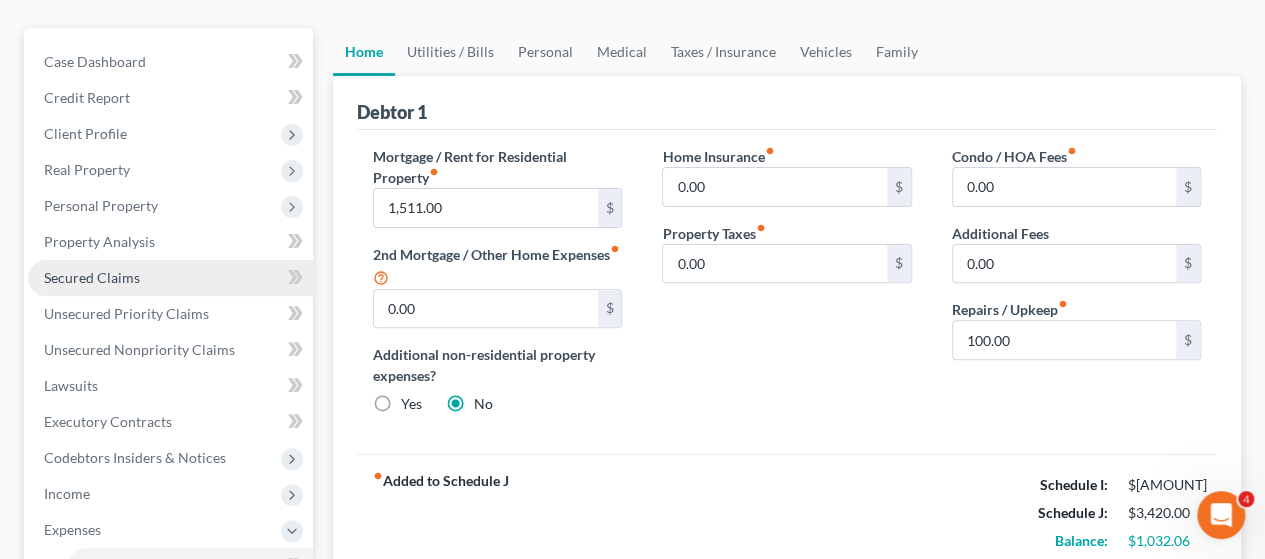 click on "Secured Claims" at bounding box center [92, 277] 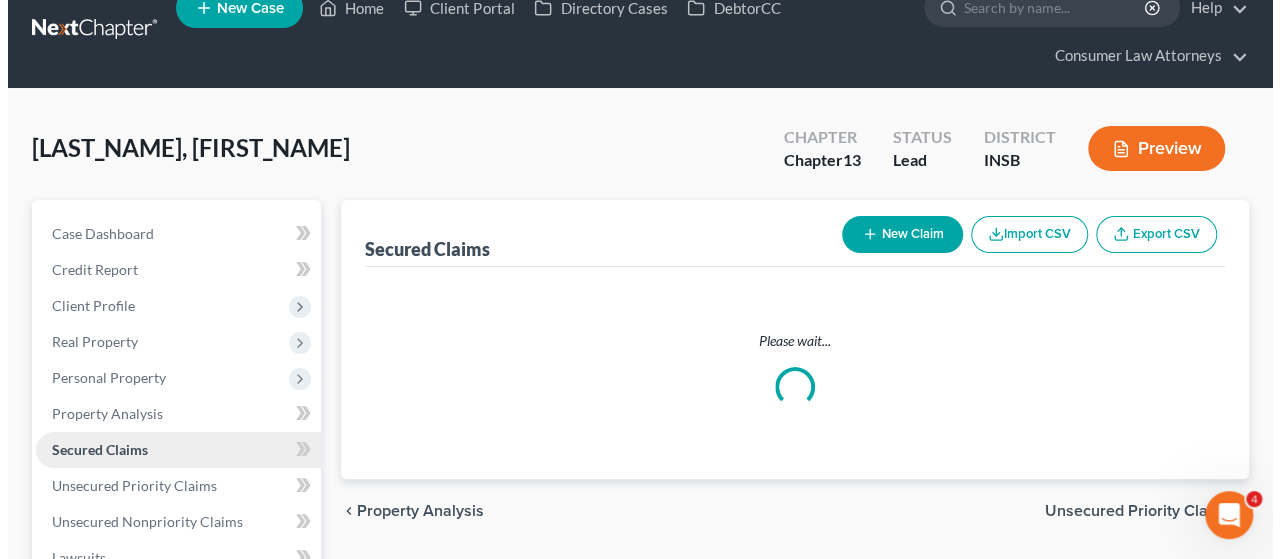 scroll, scrollTop: 0, scrollLeft: 0, axis: both 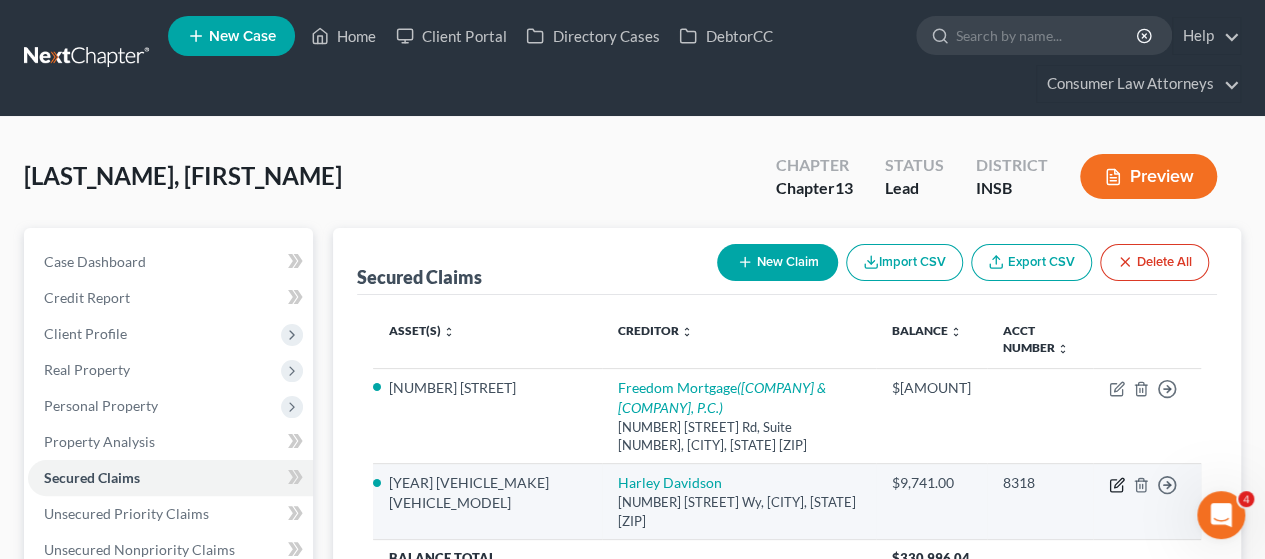 click 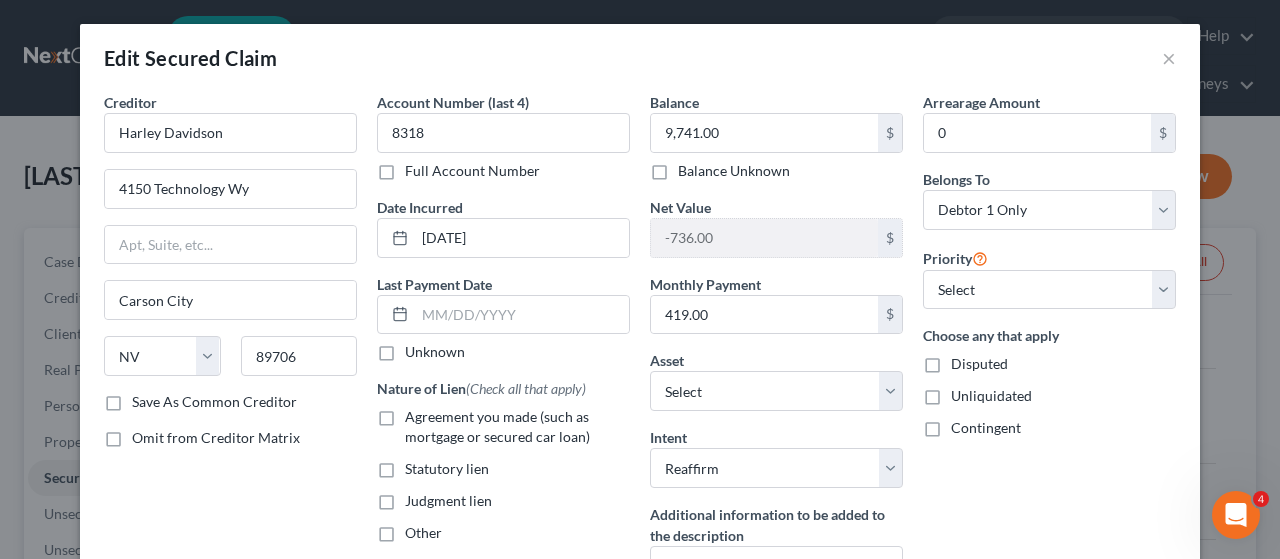 click on "Agreement you made (such as mortgage or secured car loan)" at bounding box center [517, 427] 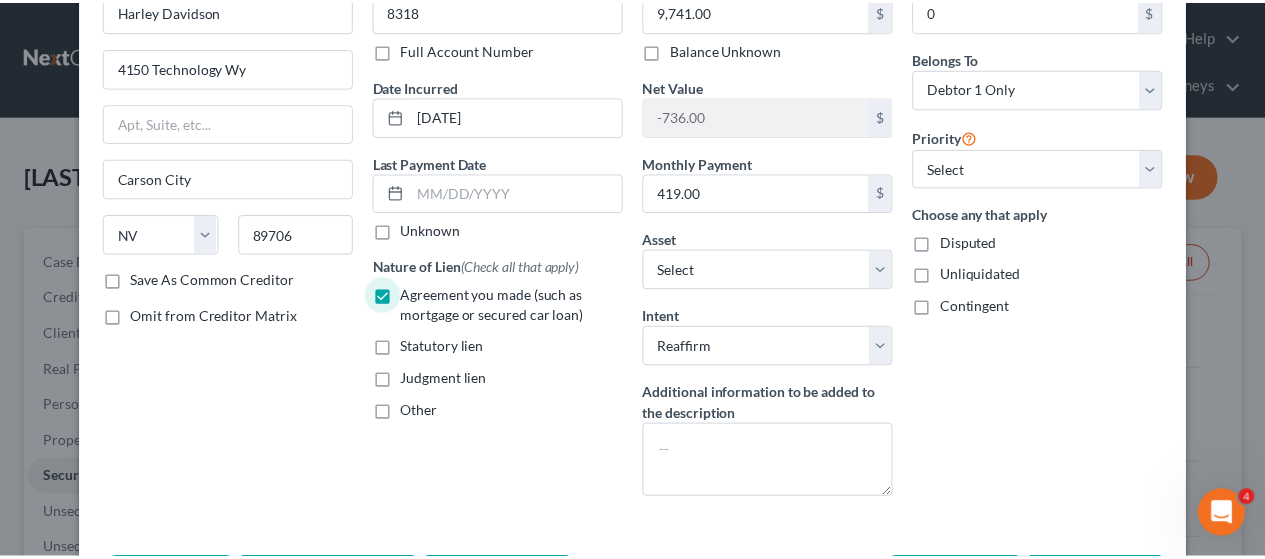 scroll, scrollTop: 256, scrollLeft: 0, axis: vertical 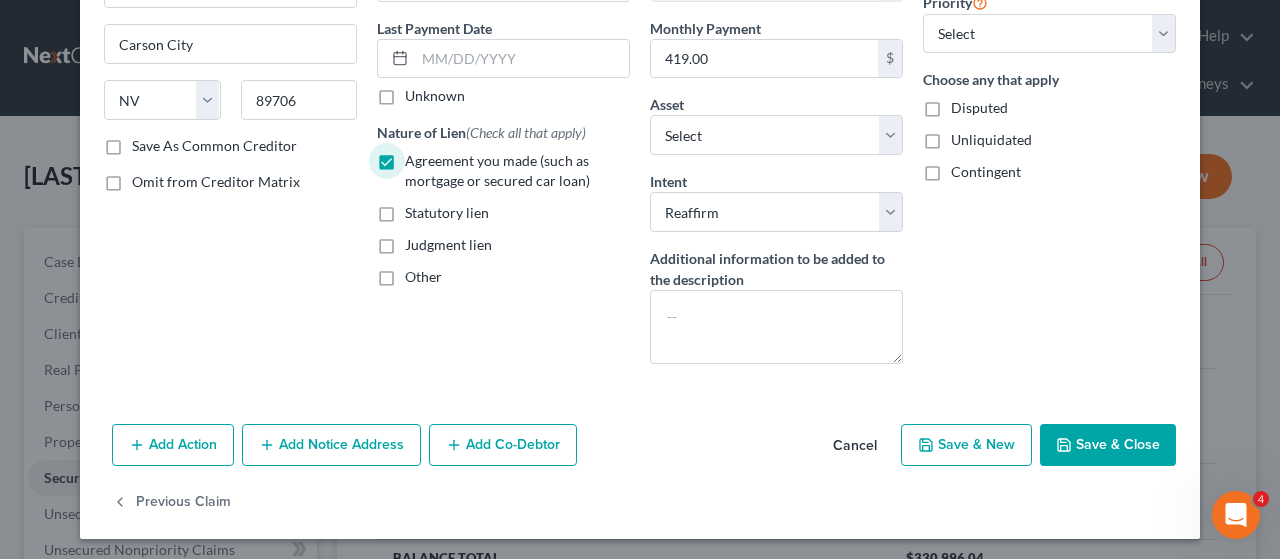 click on "Save & Close" at bounding box center [1108, 445] 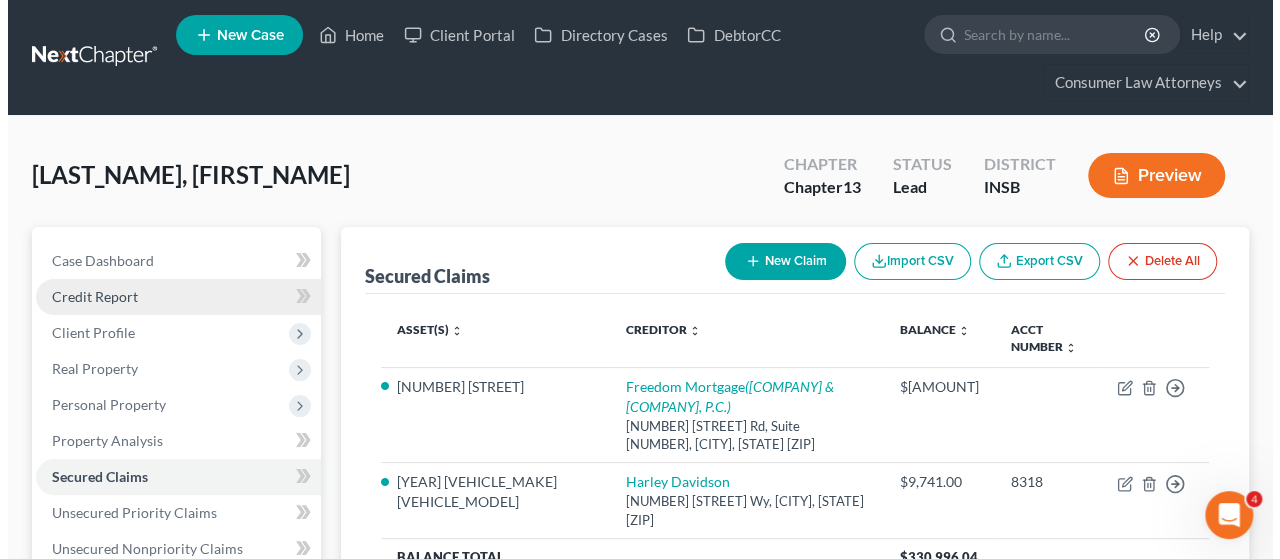 scroll, scrollTop: 0, scrollLeft: 0, axis: both 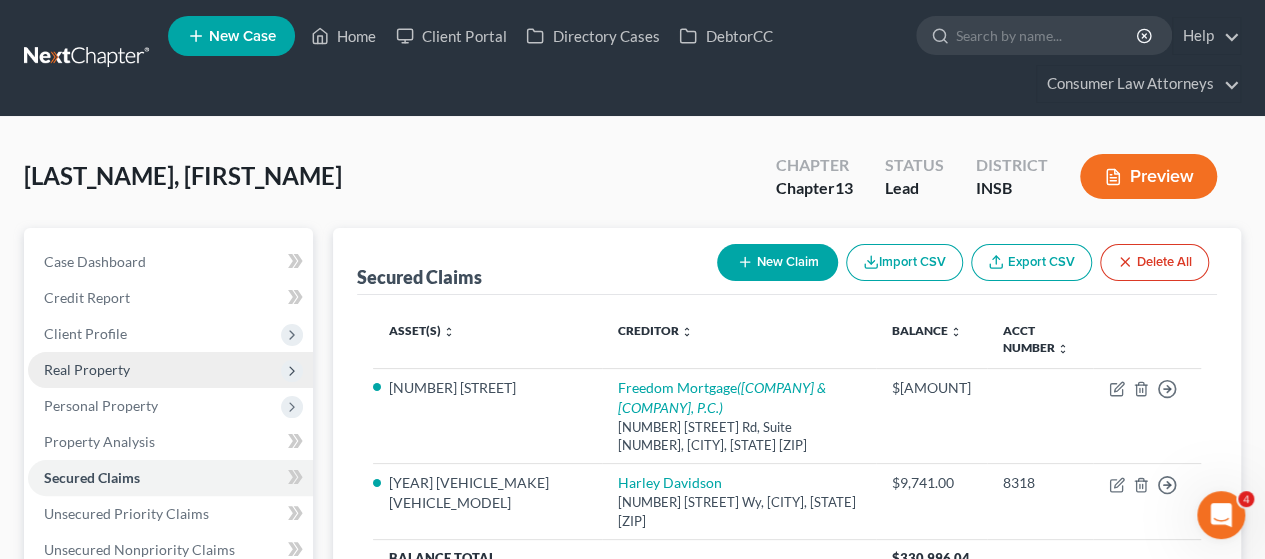 click on "Real Property" at bounding box center [87, 369] 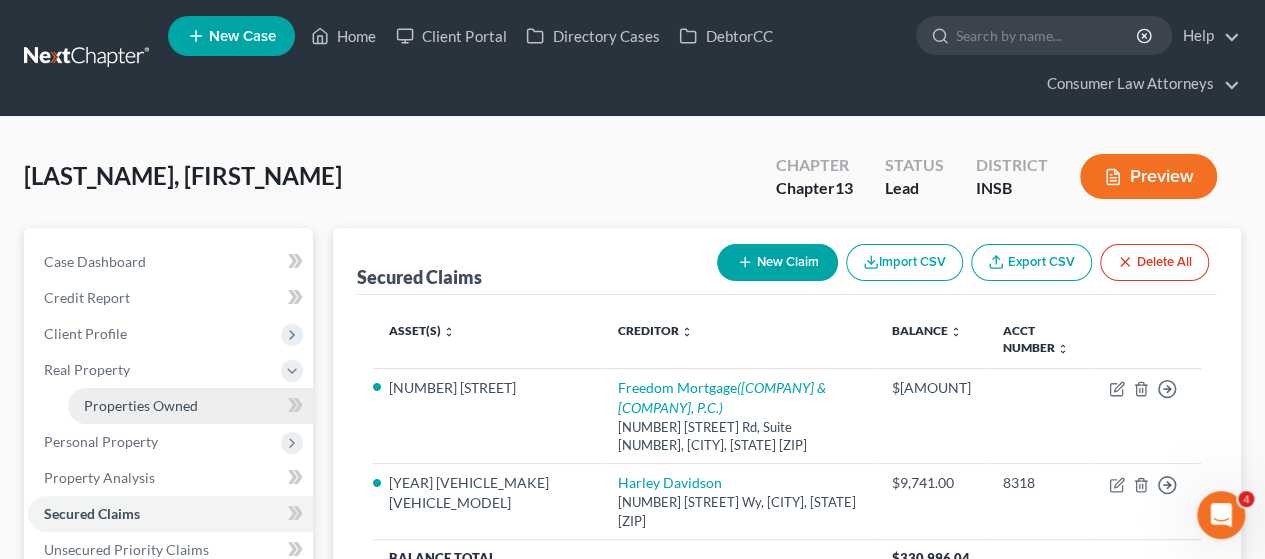 click on "Properties Owned" at bounding box center (141, 405) 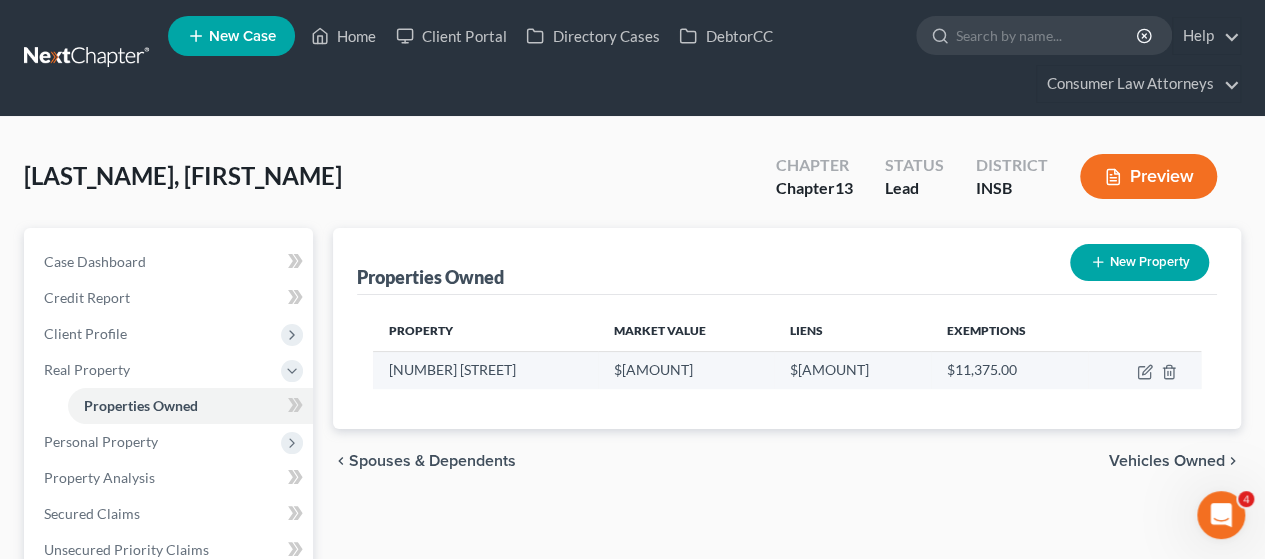 click at bounding box center [1144, 370] 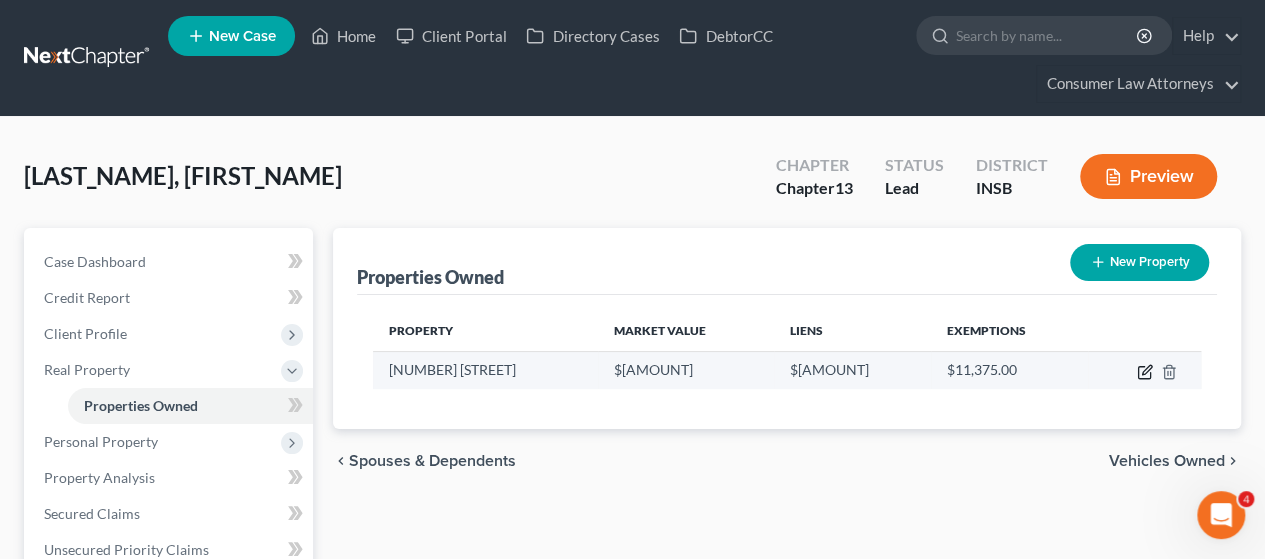 click 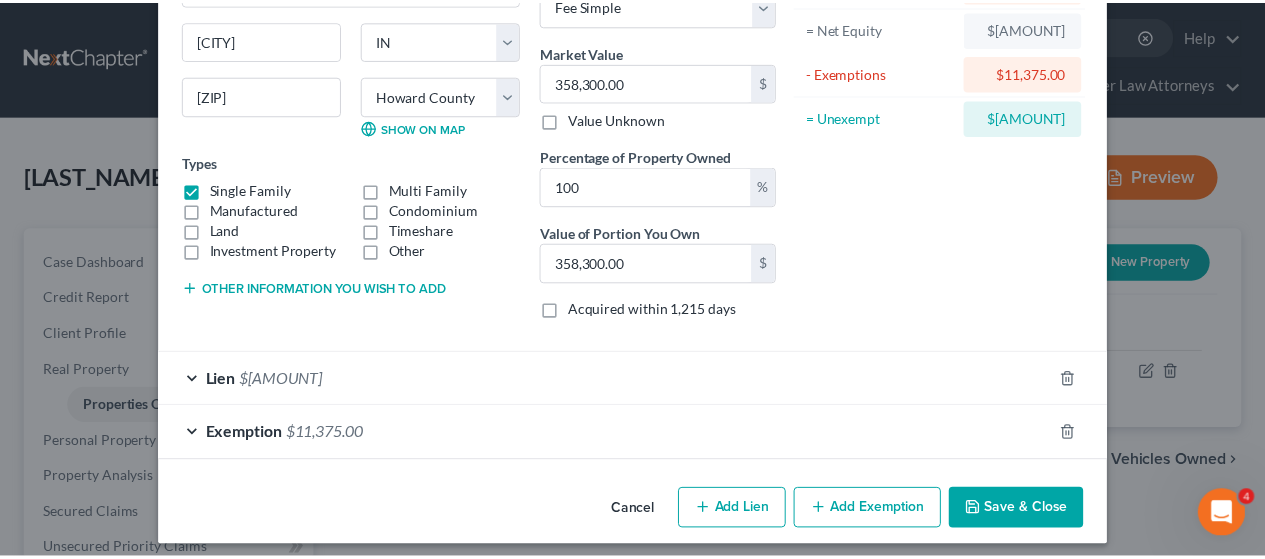 scroll, scrollTop: 211, scrollLeft: 0, axis: vertical 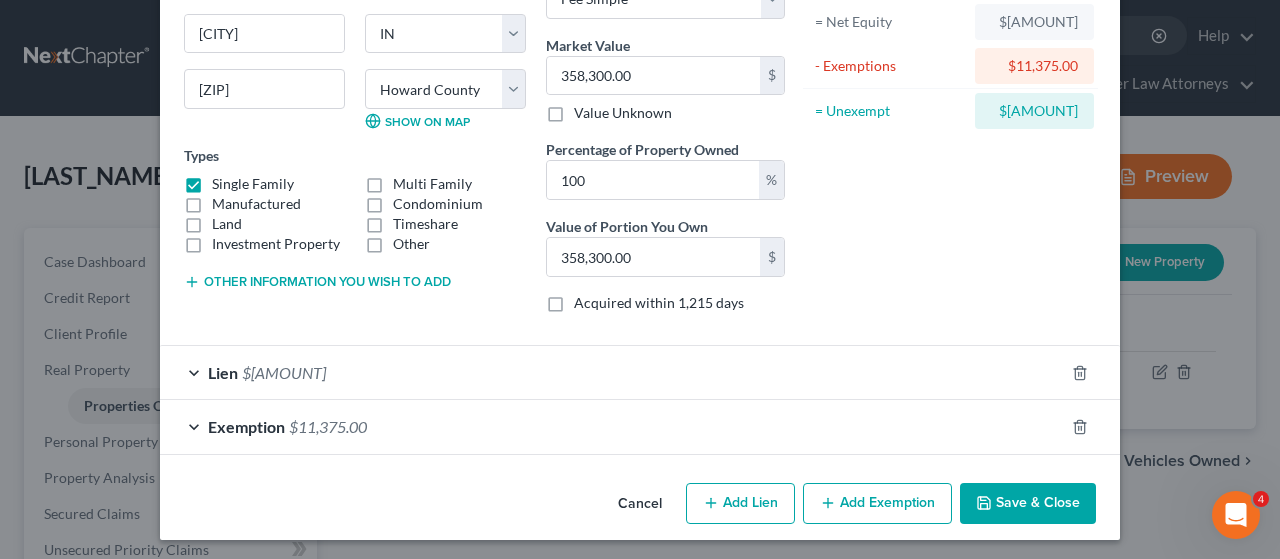 click on "Save & Close" at bounding box center [1028, 504] 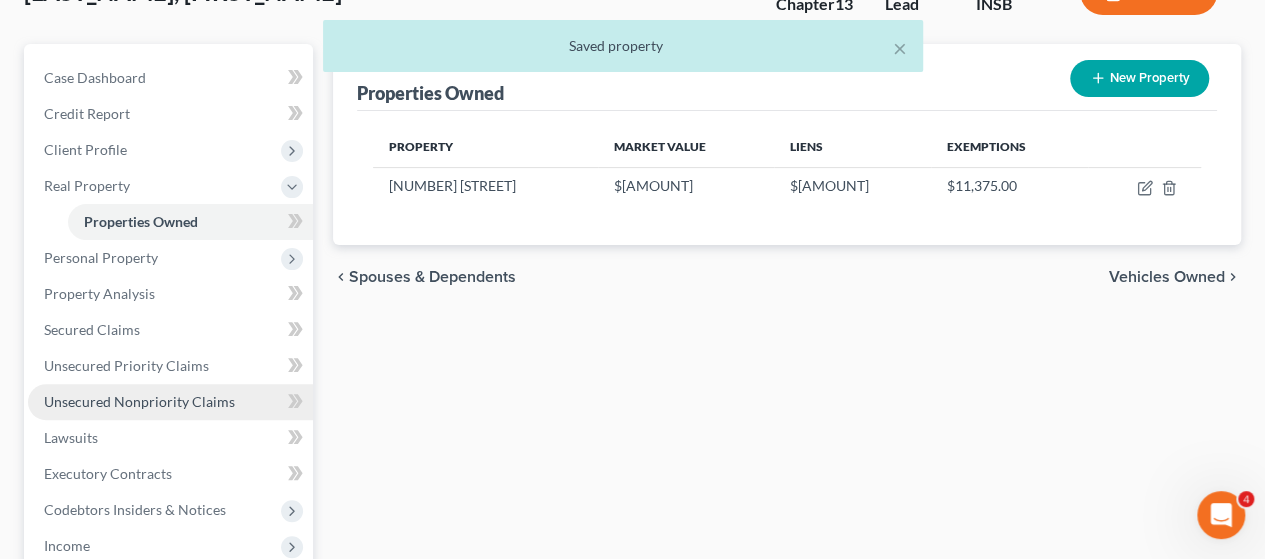 scroll, scrollTop: 200, scrollLeft: 0, axis: vertical 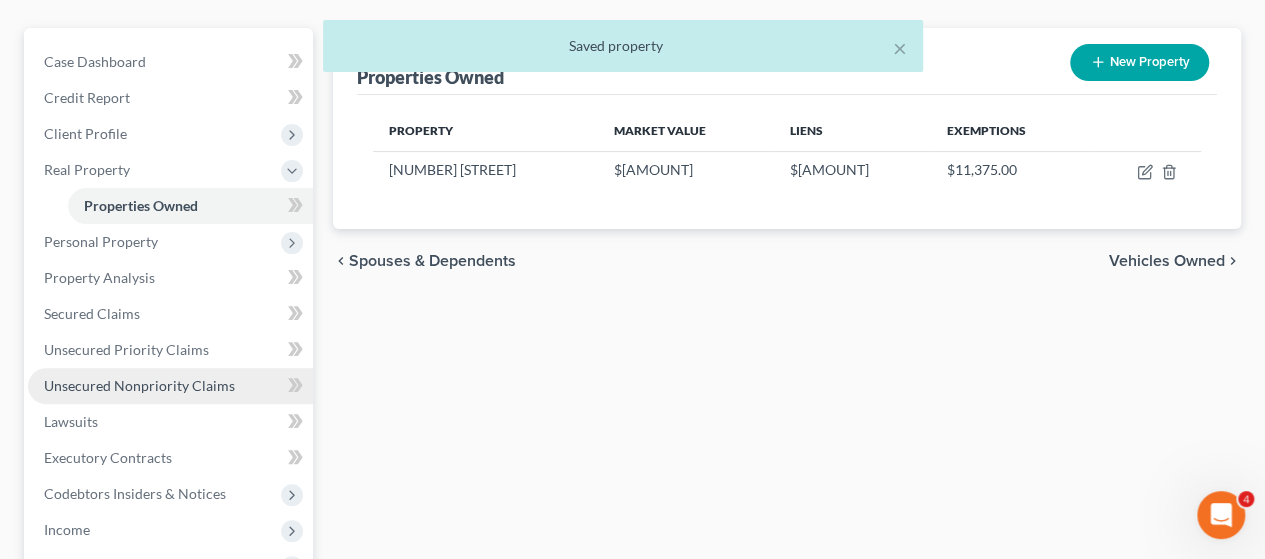 click on "Unsecured Nonpriority Claims" at bounding box center [139, 385] 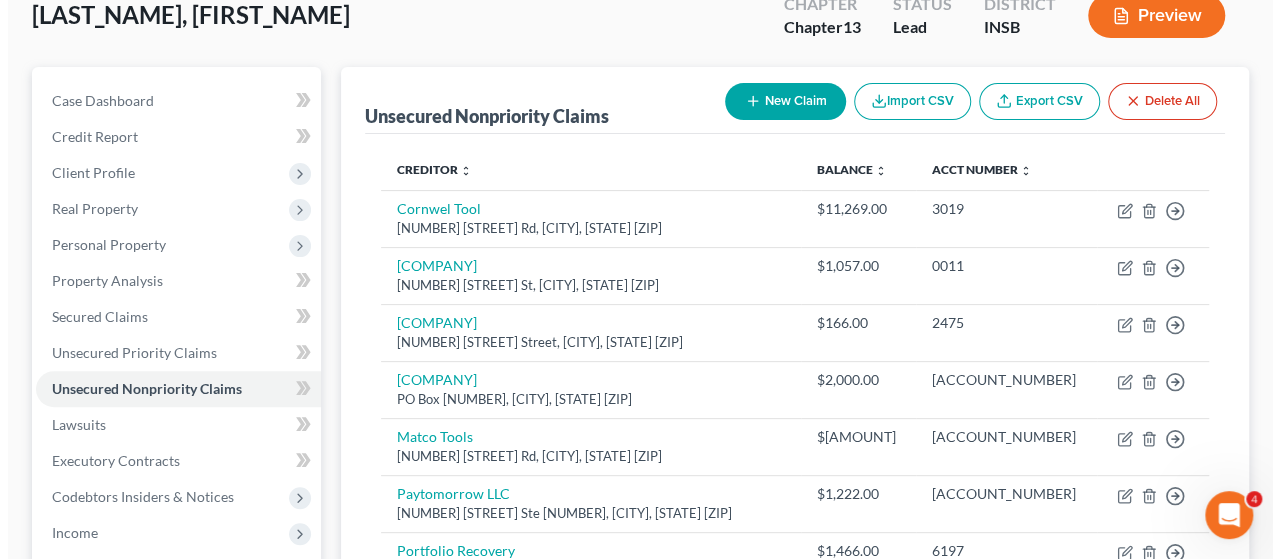 scroll, scrollTop: 72, scrollLeft: 0, axis: vertical 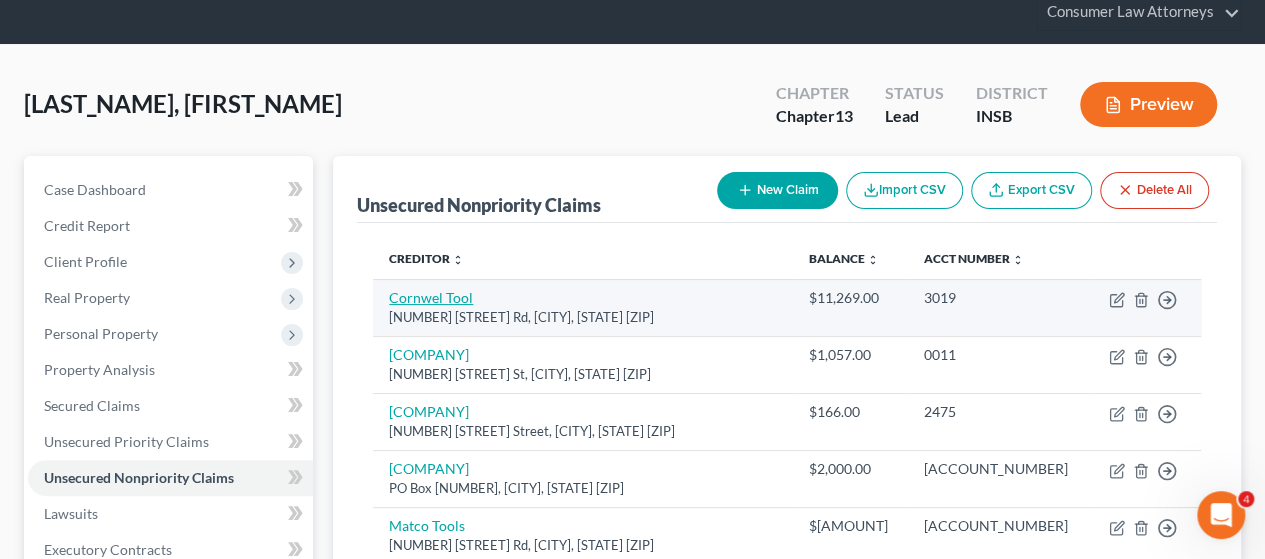 click on "Cornwel Tool" at bounding box center (431, 297) 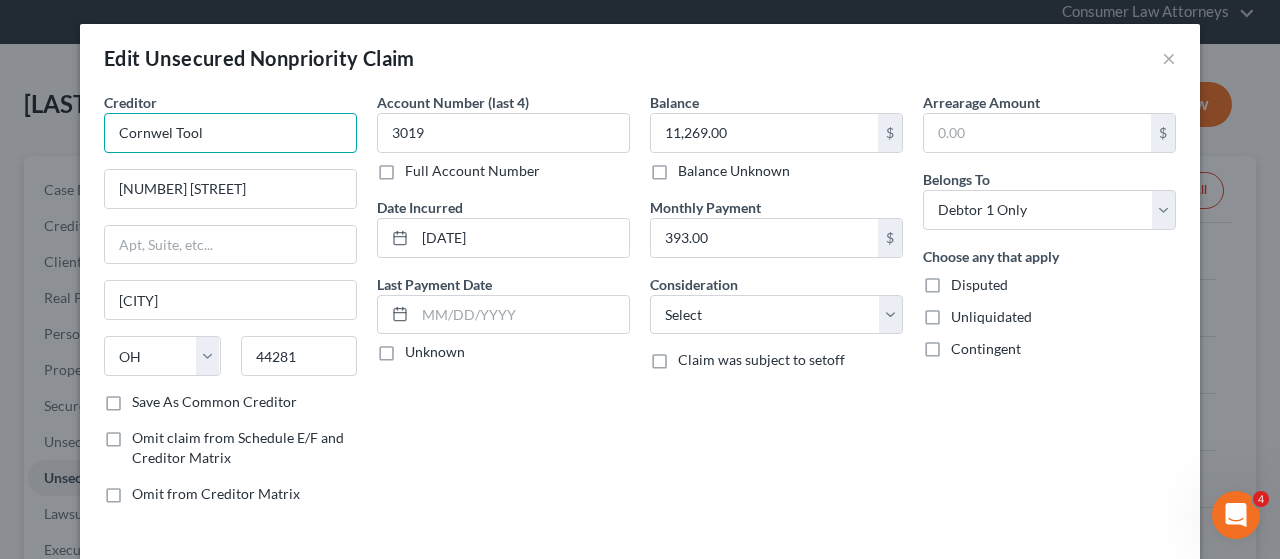 click on "Cornwel Tool" at bounding box center (230, 133) 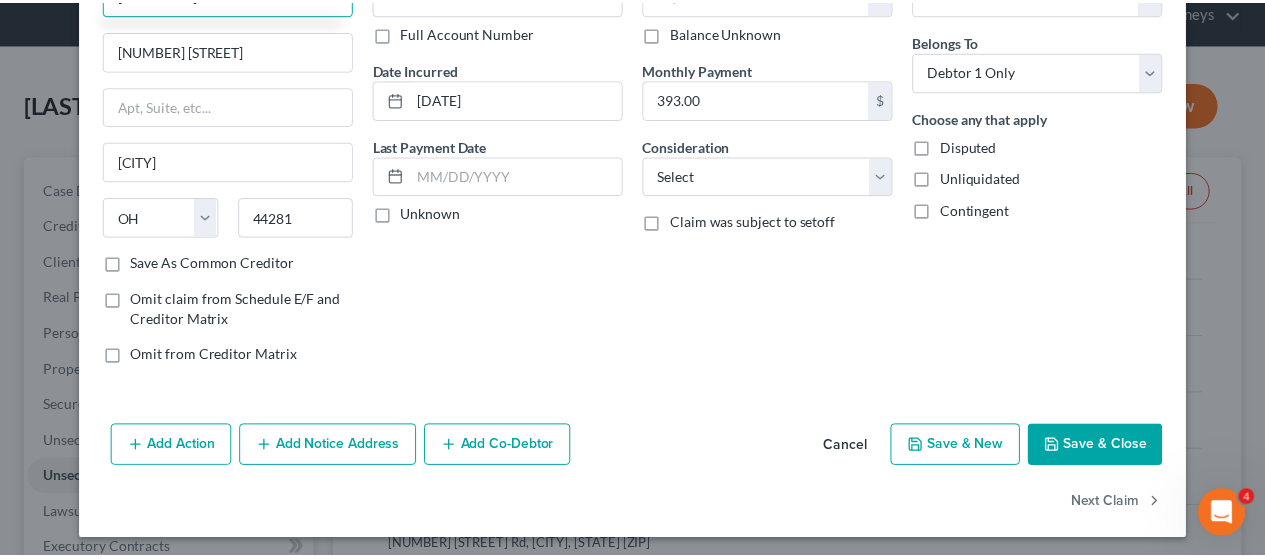 scroll, scrollTop: 140, scrollLeft: 0, axis: vertical 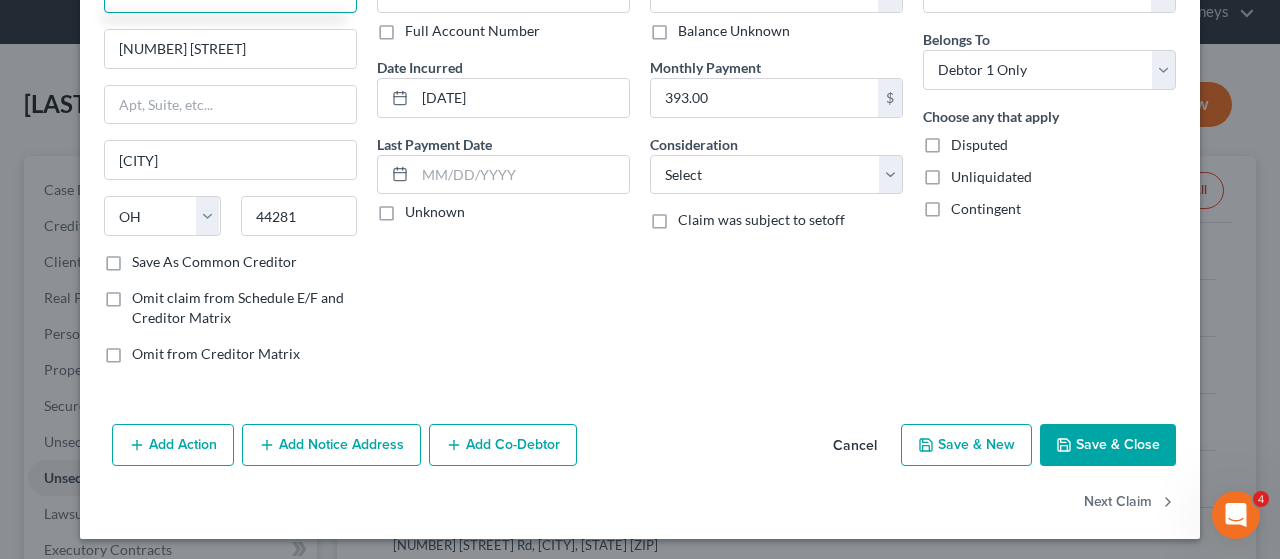 type on "[COMPANY]" 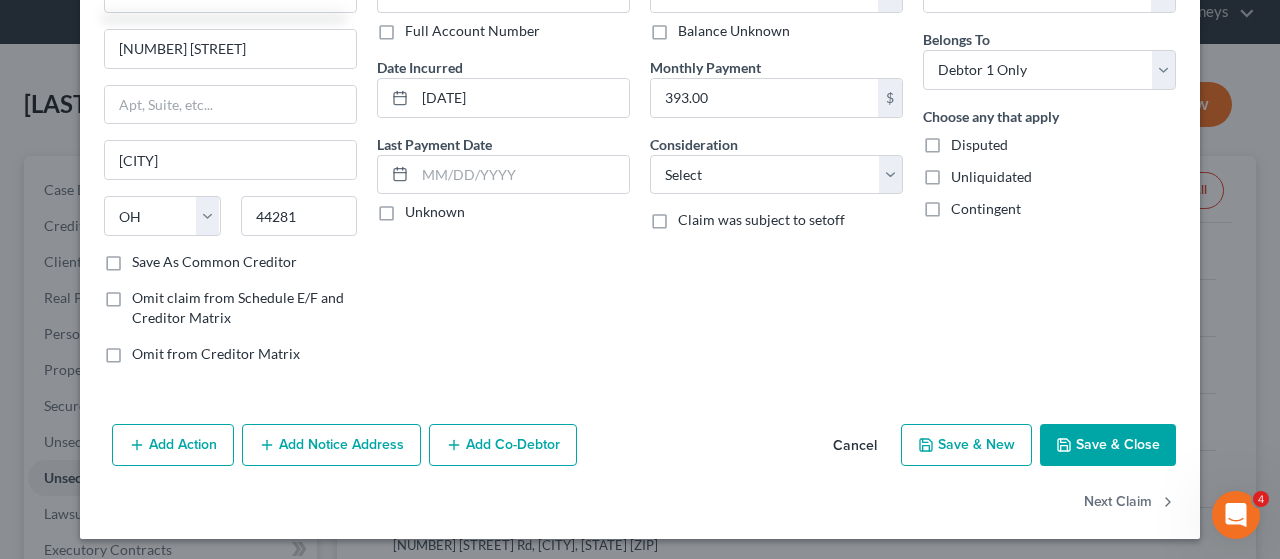 click on "Save & Close" at bounding box center (1108, 445) 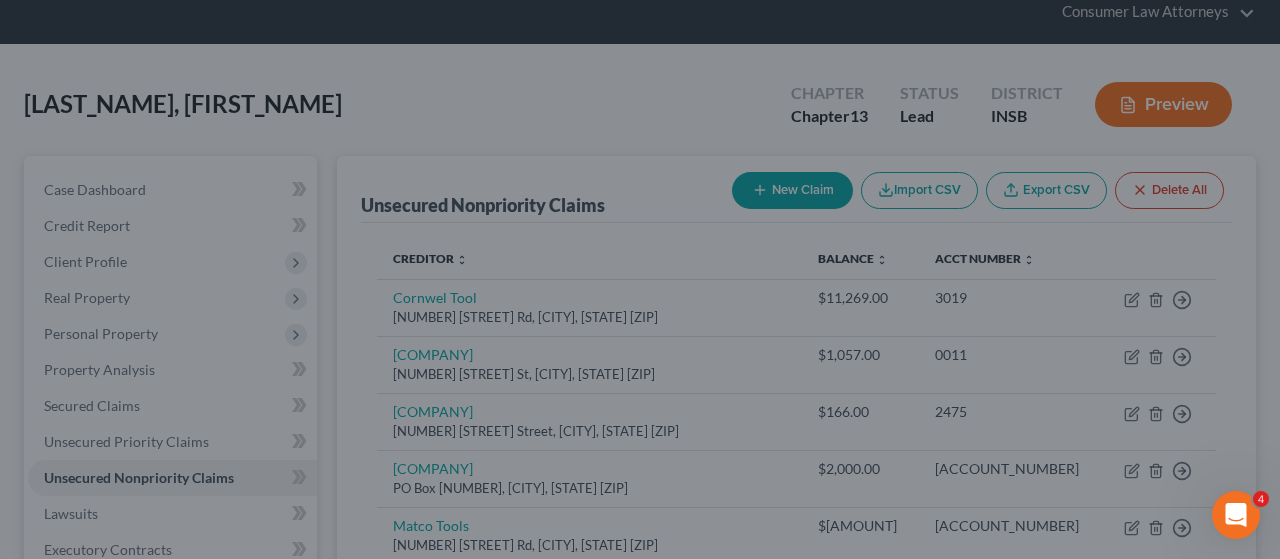 type on "0" 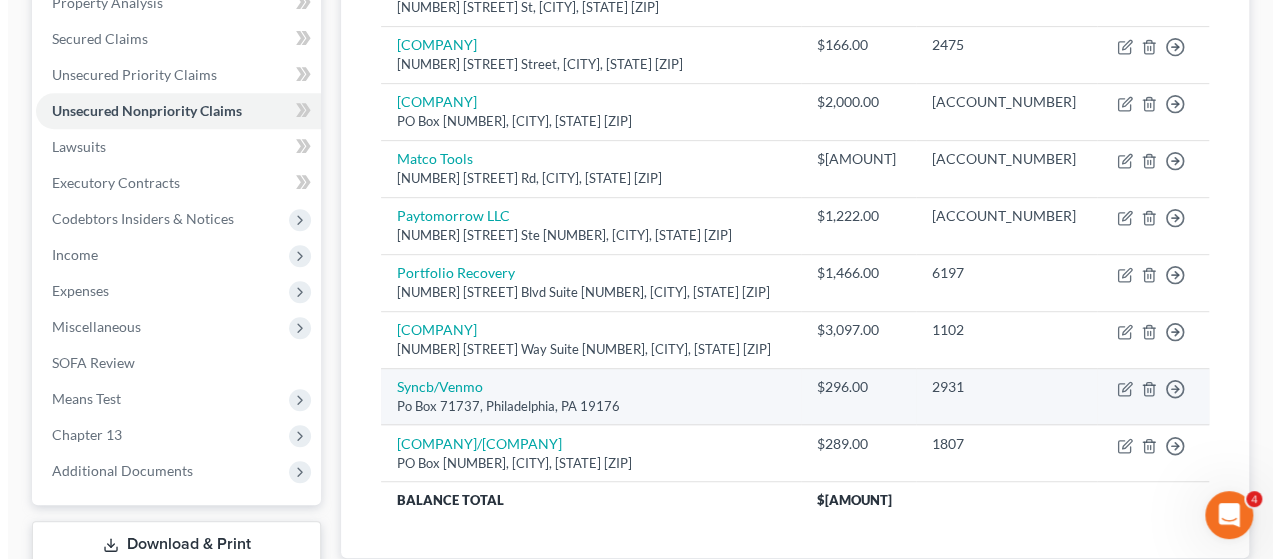 scroll, scrollTop: 472, scrollLeft: 0, axis: vertical 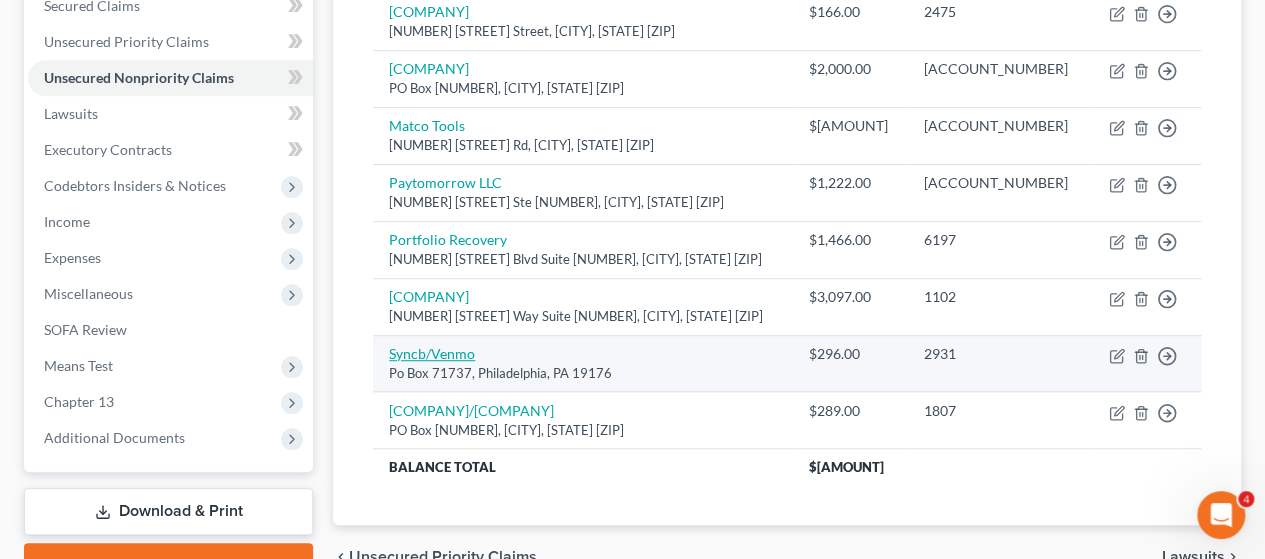 click on "Syncb/Venmo" at bounding box center (432, 353) 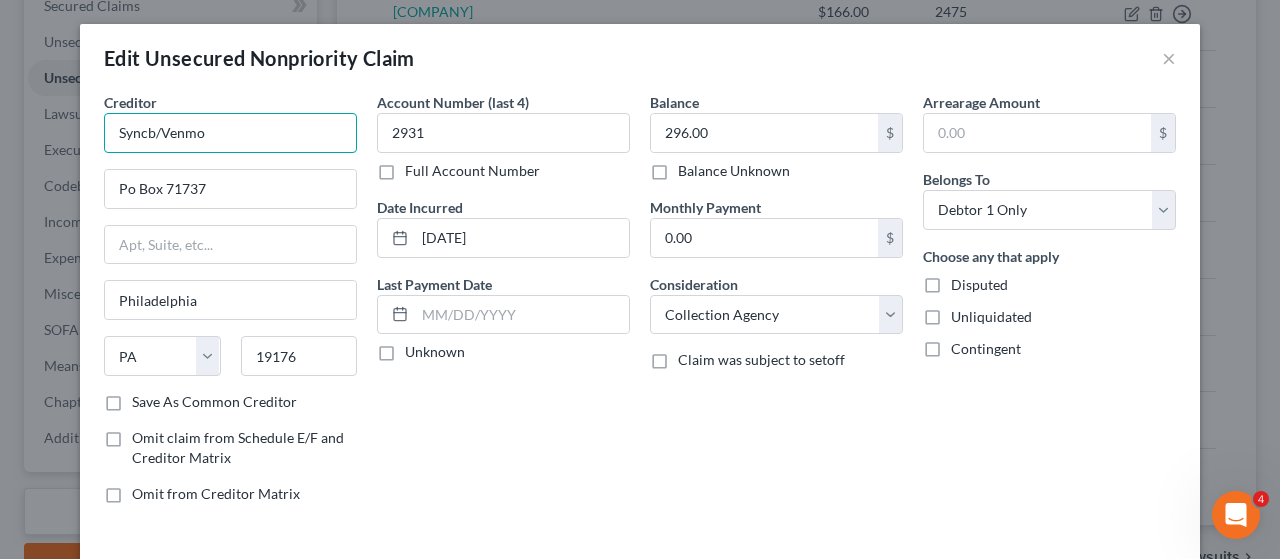 drag, startPoint x: 208, startPoint y: 135, endPoint x: 106, endPoint y: 128, distance: 102.239914 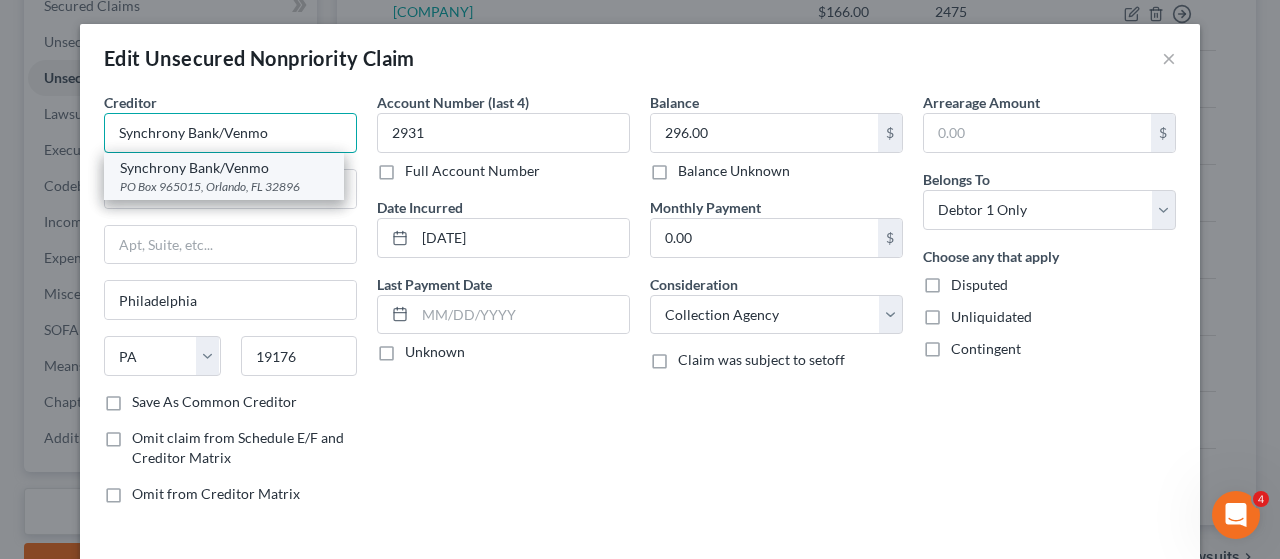 type on "Synchrony Bank/Venmo" 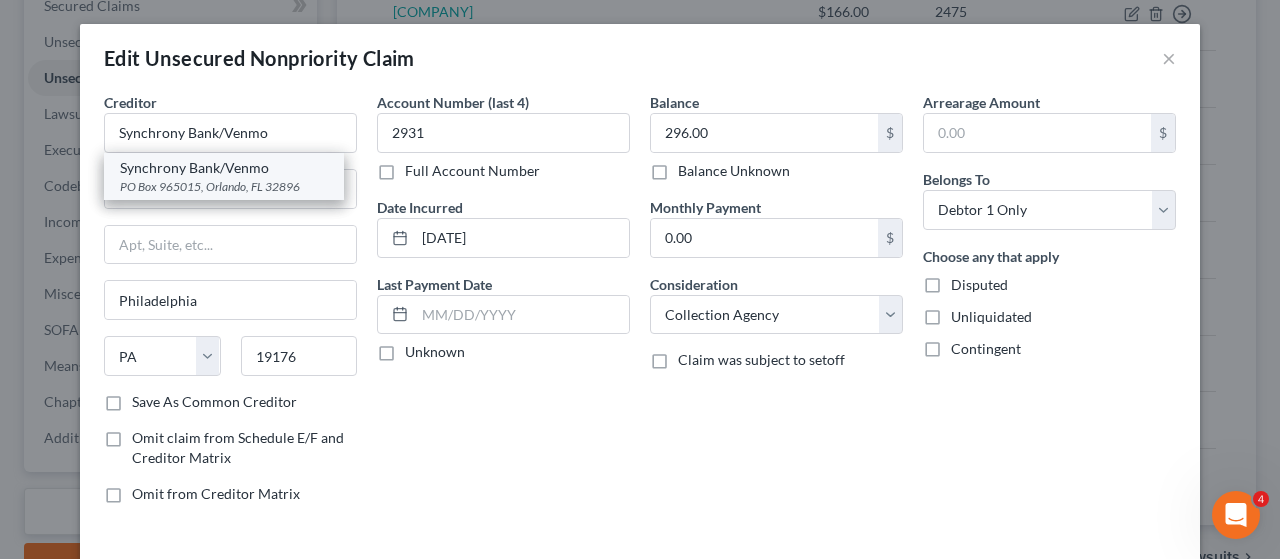click on "Synchrony Bank/Venmo" at bounding box center (224, 168) 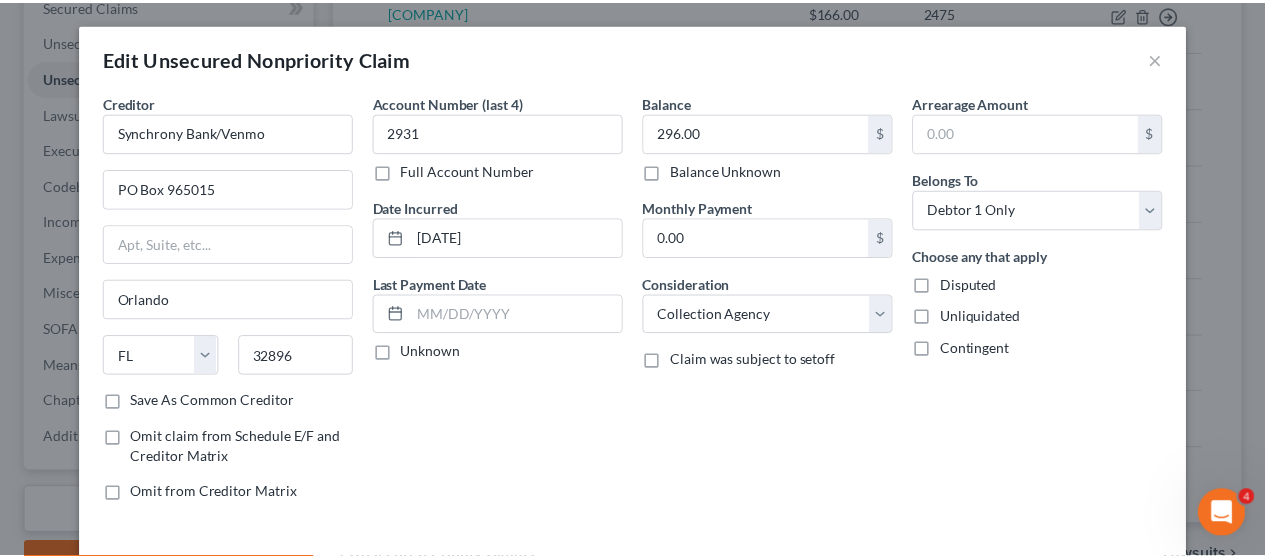 scroll, scrollTop: 140, scrollLeft: 0, axis: vertical 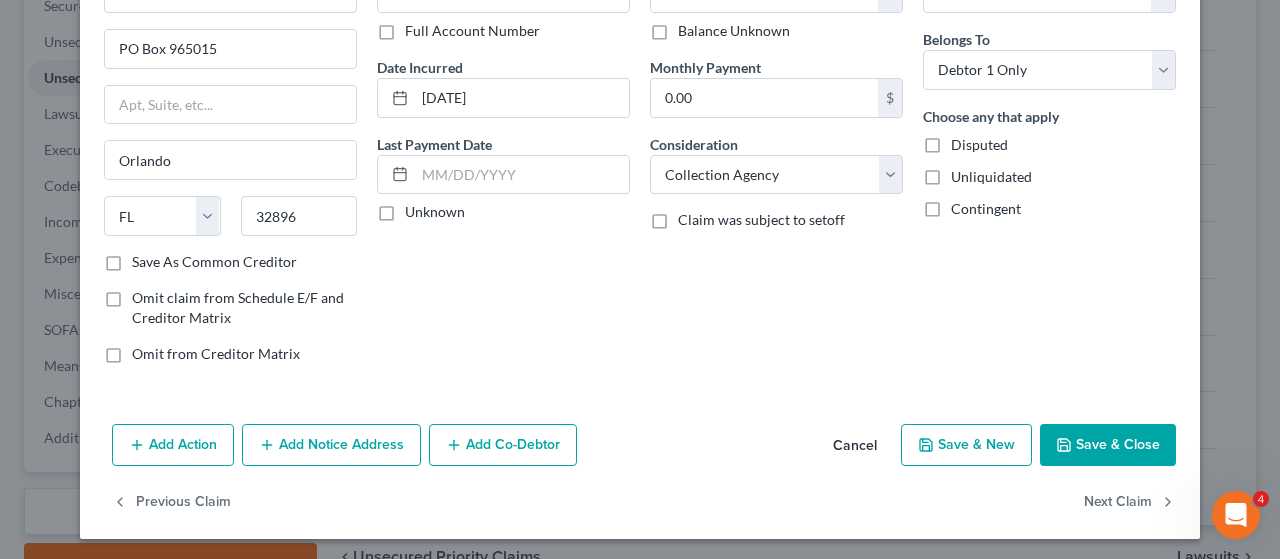 click on "Save & Close" at bounding box center (1108, 445) 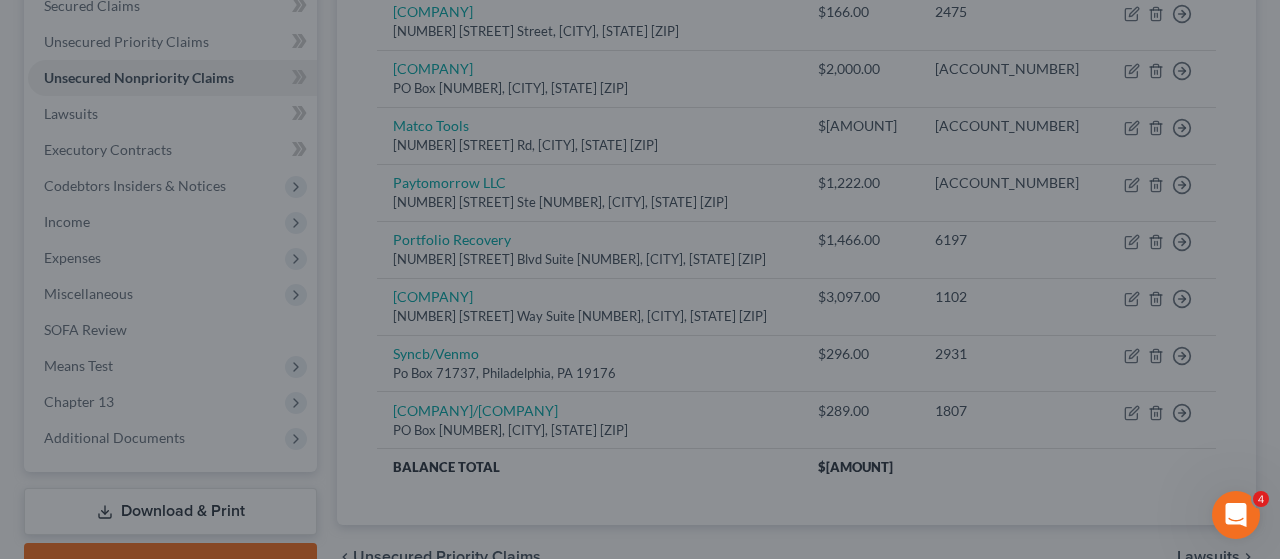 type on "0" 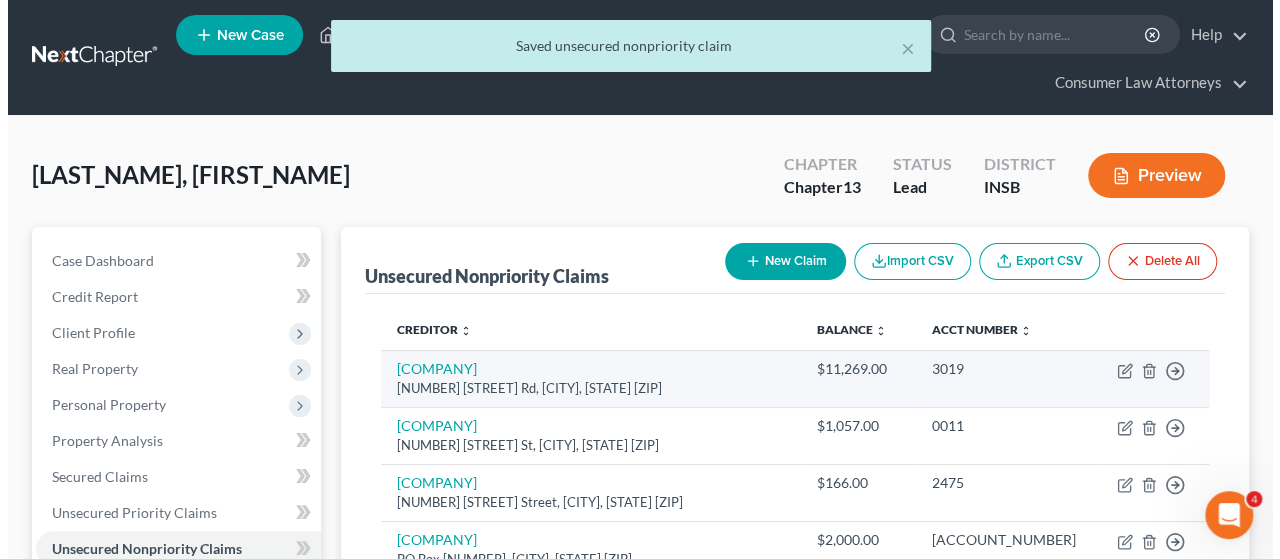 scroll, scrollTop: 0, scrollLeft: 0, axis: both 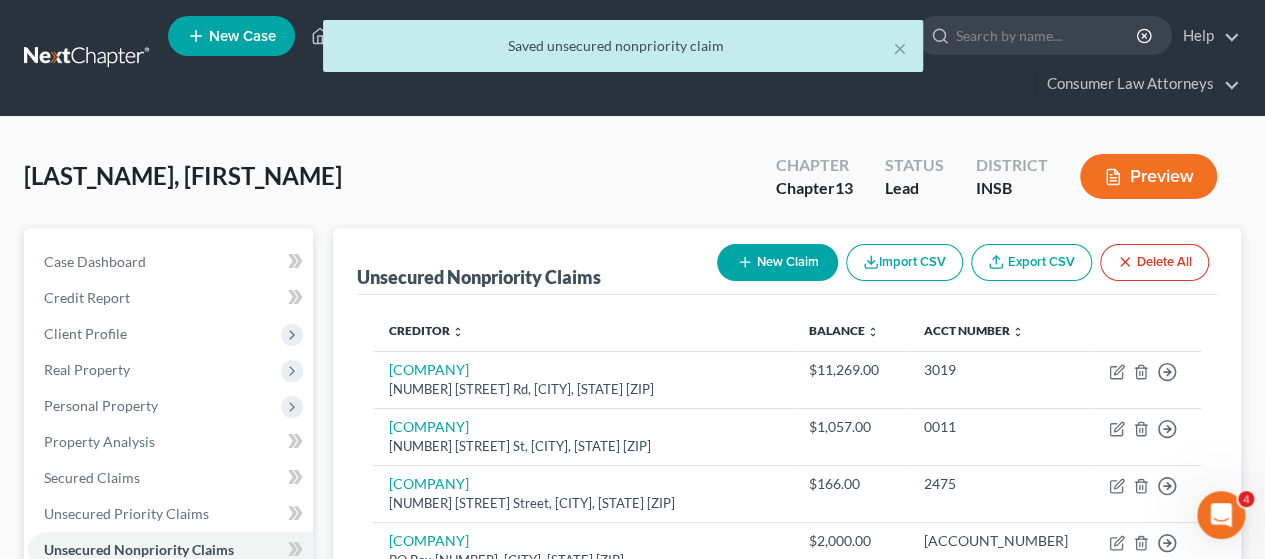click on "New Claim" at bounding box center [777, 262] 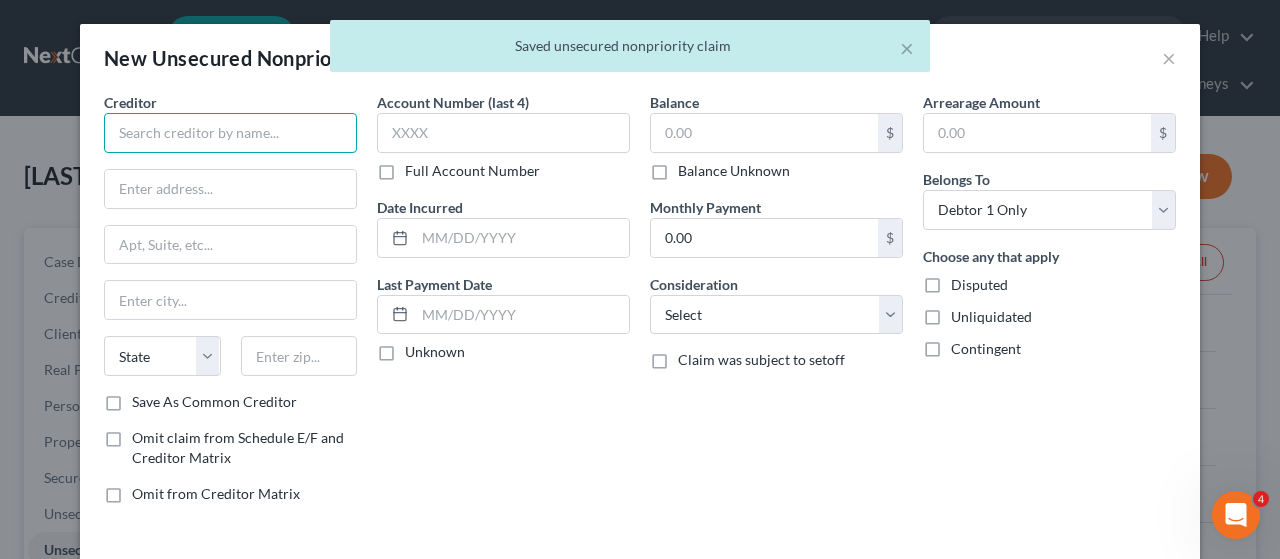 click at bounding box center [230, 133] 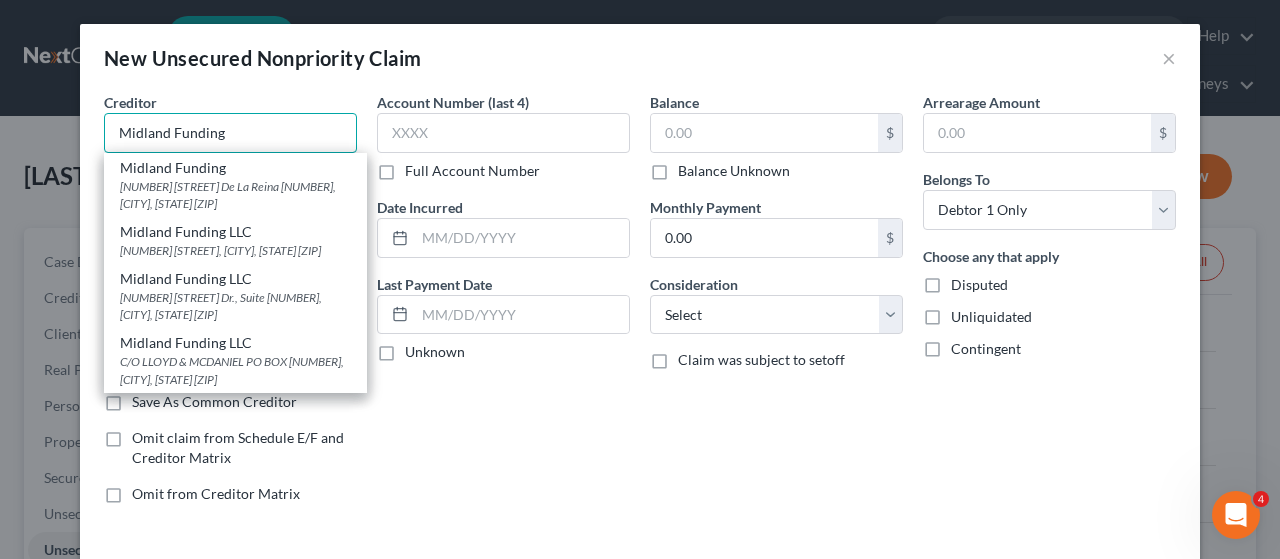 drag, startPoint x: 164, startPoint y: 129, endPoint x: 336, endPoint y: 143, distance: 172.56883 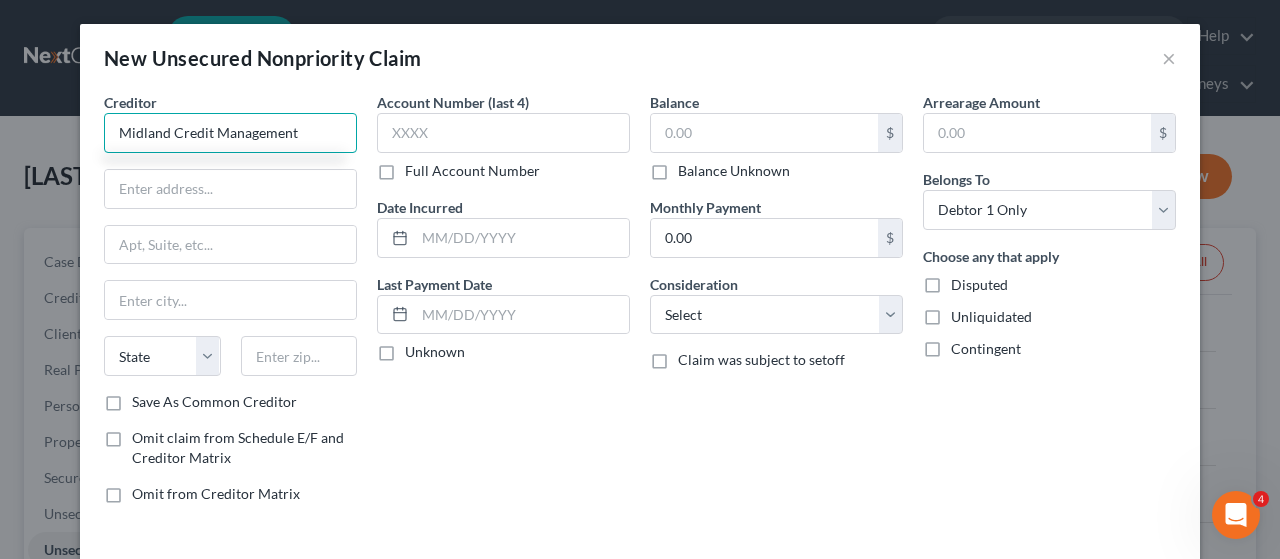 type on "Midland Credit Management" 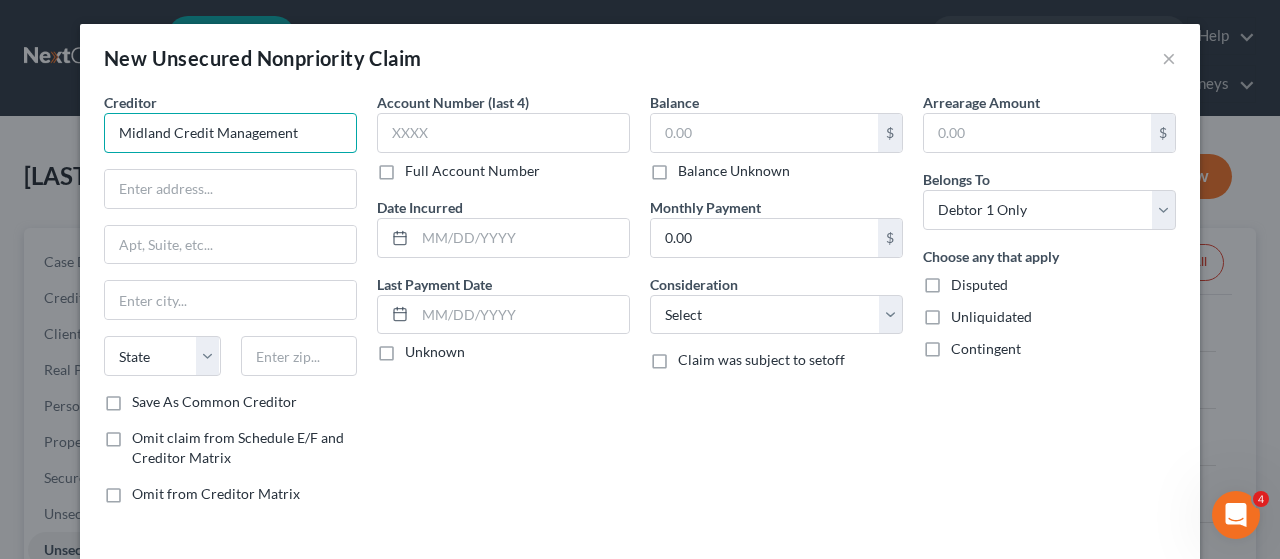 drag, startPoint x: 310, startPoint y: 135, endPoint x: 78, endPoint y: 138, distance: 232.0194 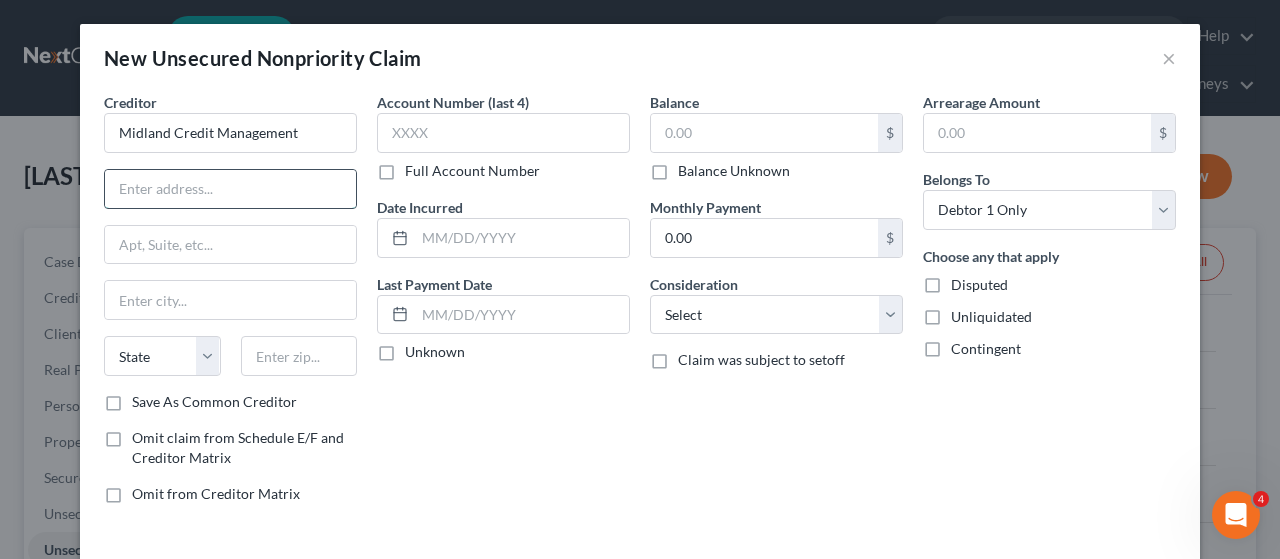 click at bounding box center (230, 189) 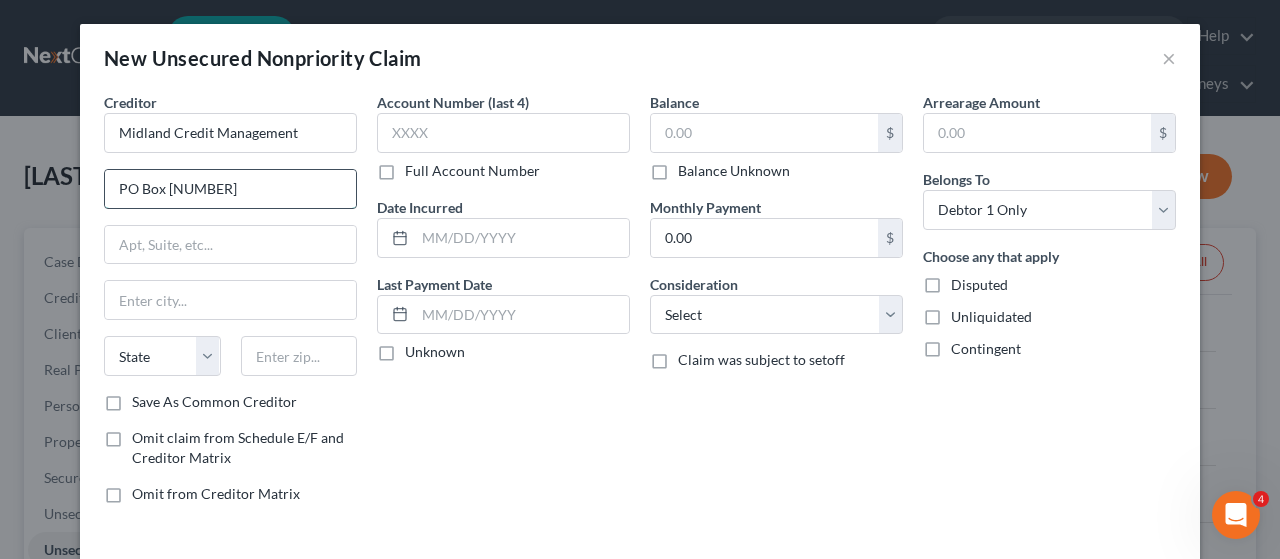 type on "PO Box [NUMBER]" 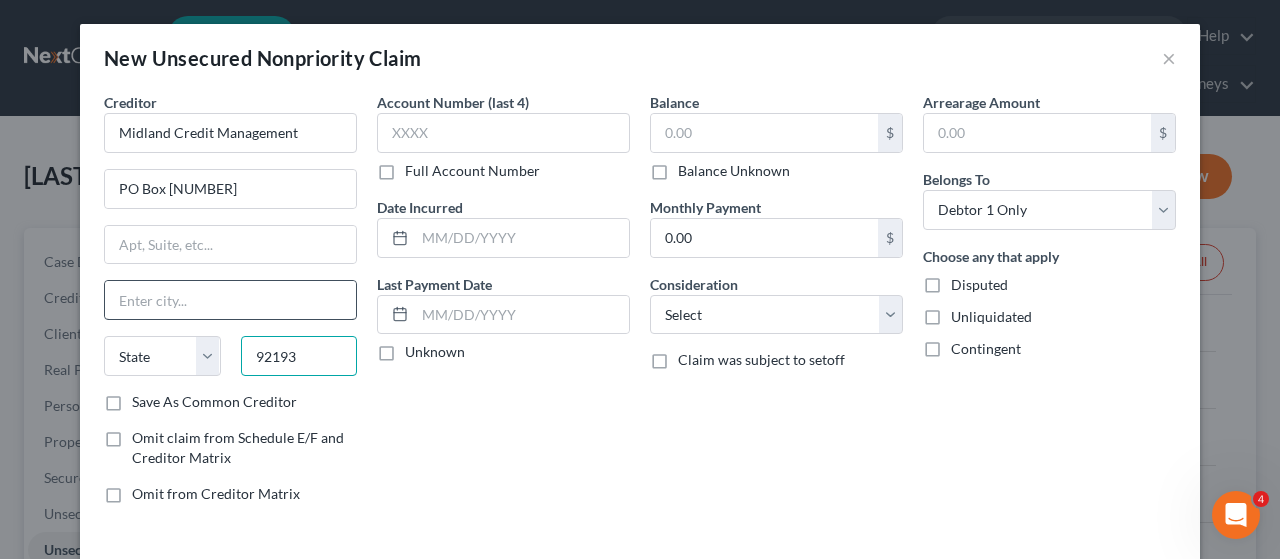 type on "92193" 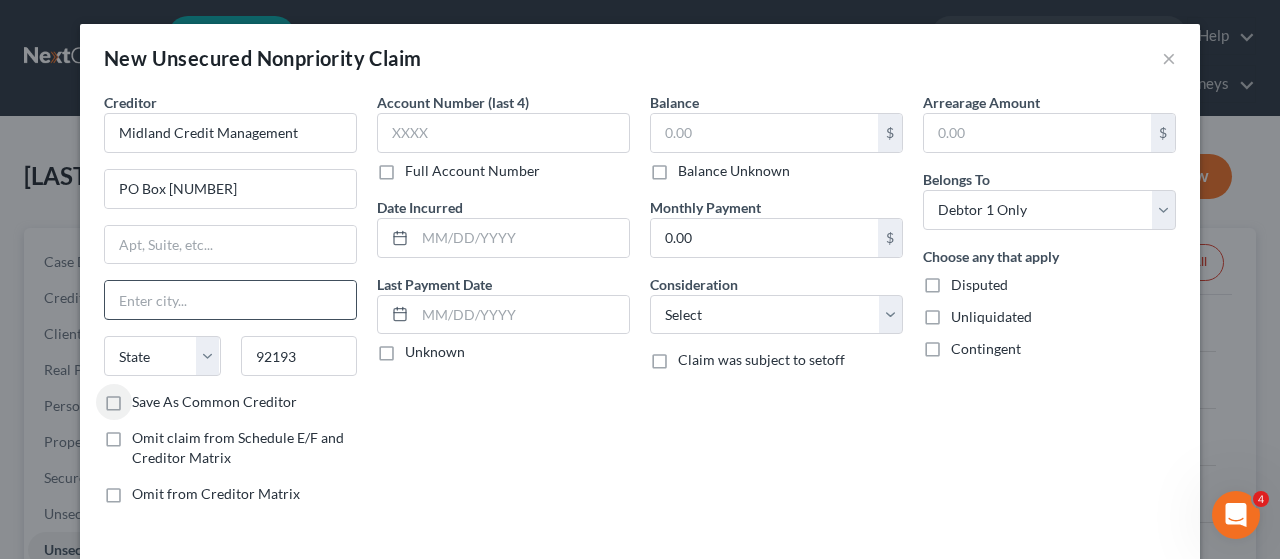 type on "San Diego" 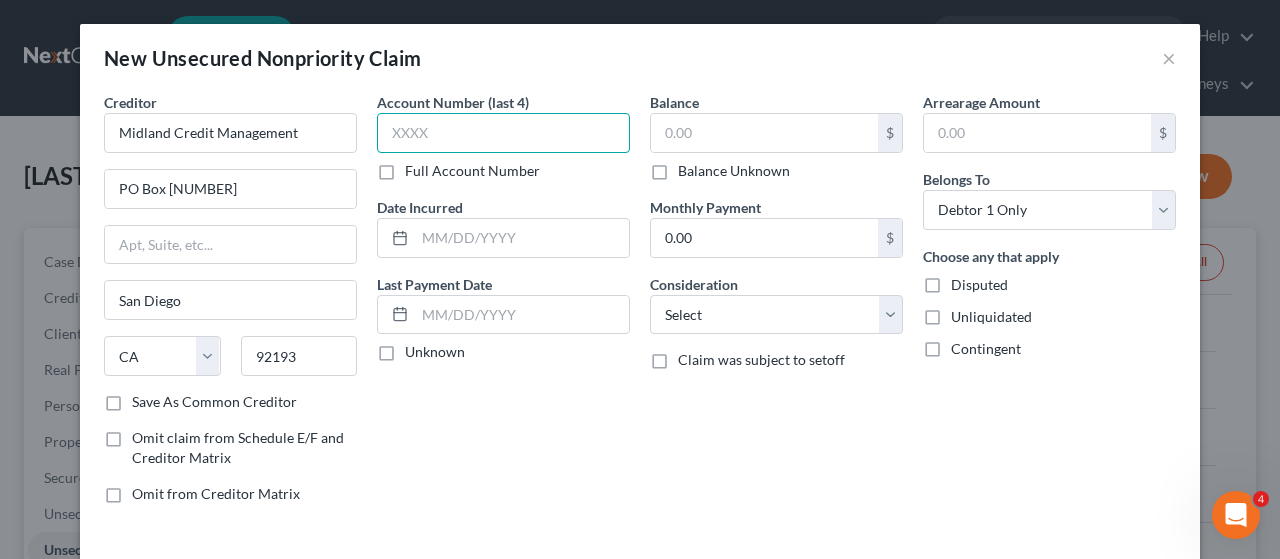 click at bounding box center (503, 133) 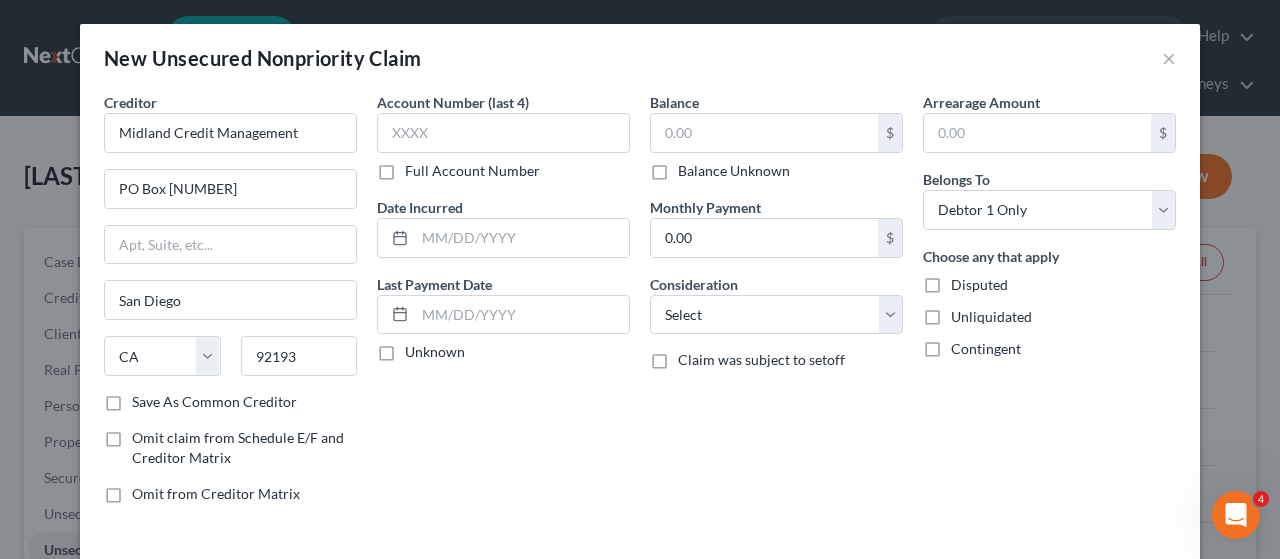 click on "Full Account Number" at bounding box center [472, 171] 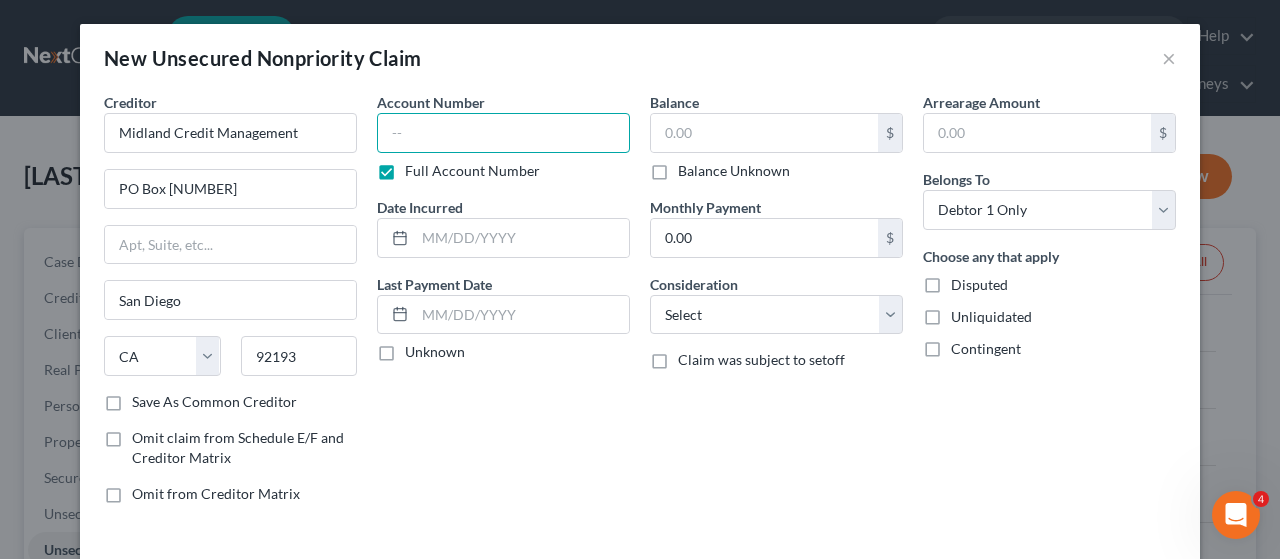 paste on "[CASE_NUMBER]" 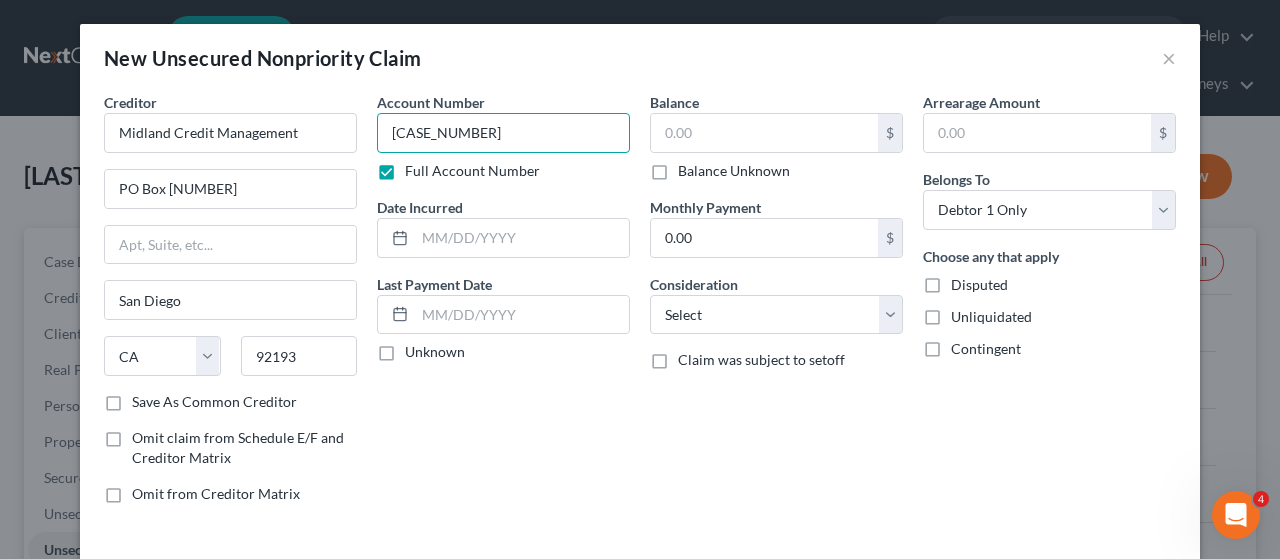 type on "[CASE_NUMBER]" 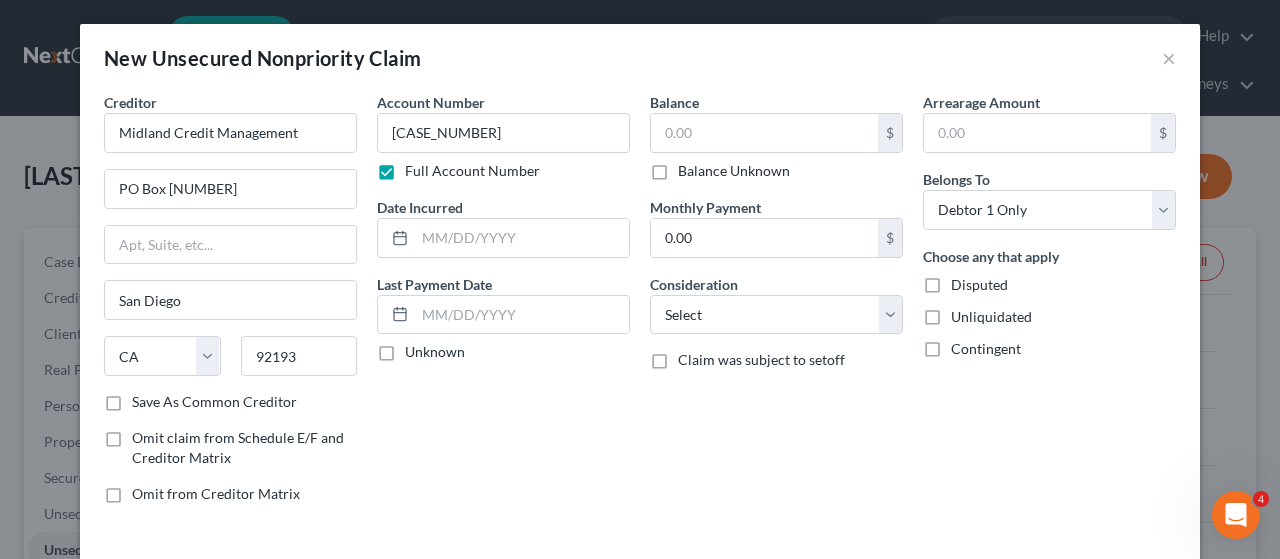 click on "Balance
$
Balance Unknown
Balance Undetermined
$
Balance Unknown
Monthly Payment 0.00 $ Consideration Select Cable / Satellite Services Collection Agency Credit Card Debt Debt Counseling / Attorneys Deficiency Balance Domestic Support Obligations Home / Car Repairs Income Taxes Judgment Liens Medical Services Monies Loaned / Advanced Mortgage Obligation From Divorce Or Separation Obligation To Pensions Other Overdrawn Bank Account Promised To Help Pay Creditors Student Loans Suppliers And Vendors Telephone / Internet Services Utility Services Claim was subject to setoff" at bounding box center [776, 306] 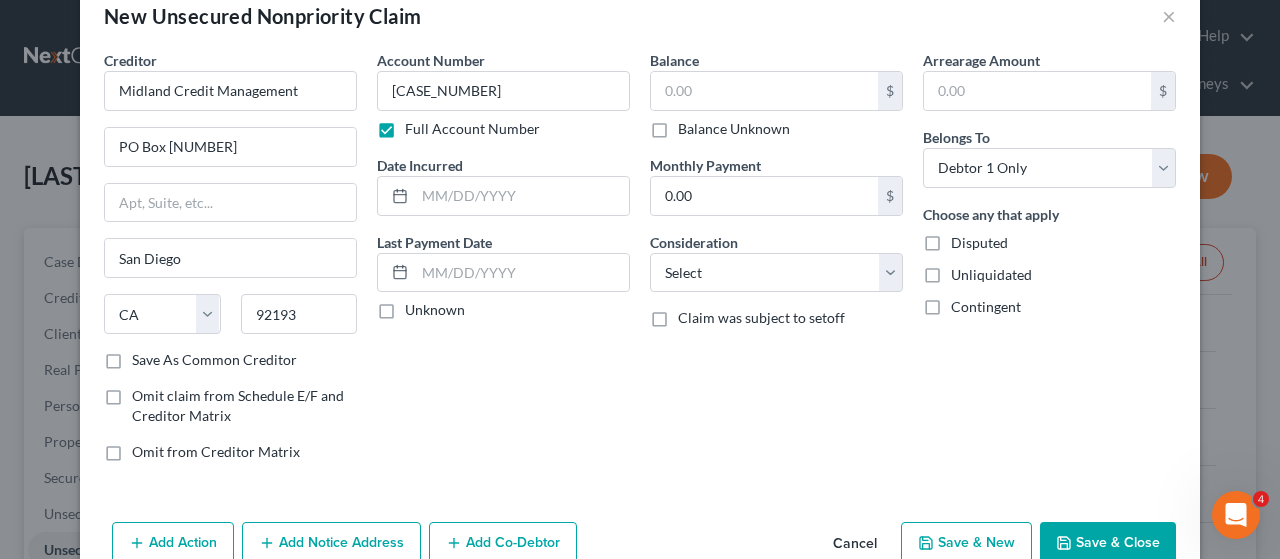 scroll, scrollTop: 0, scrollLeft: 0, axis: both 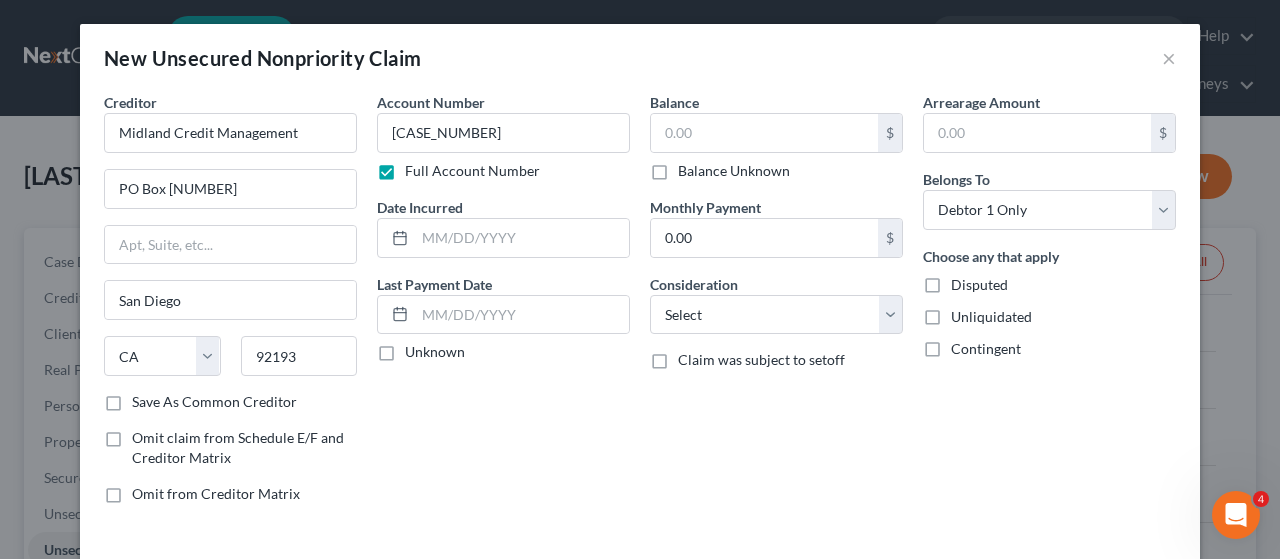 click on "Balance Unknown" at bounding box center [734, 171] 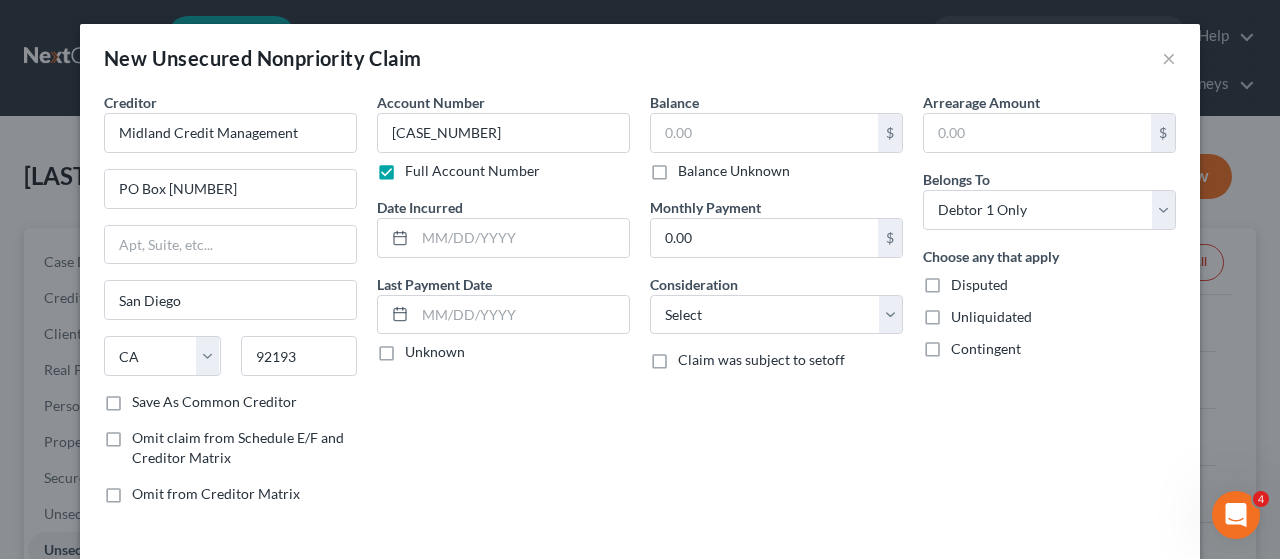 click on "Balance Unknown" at bounding box center (692, 167) 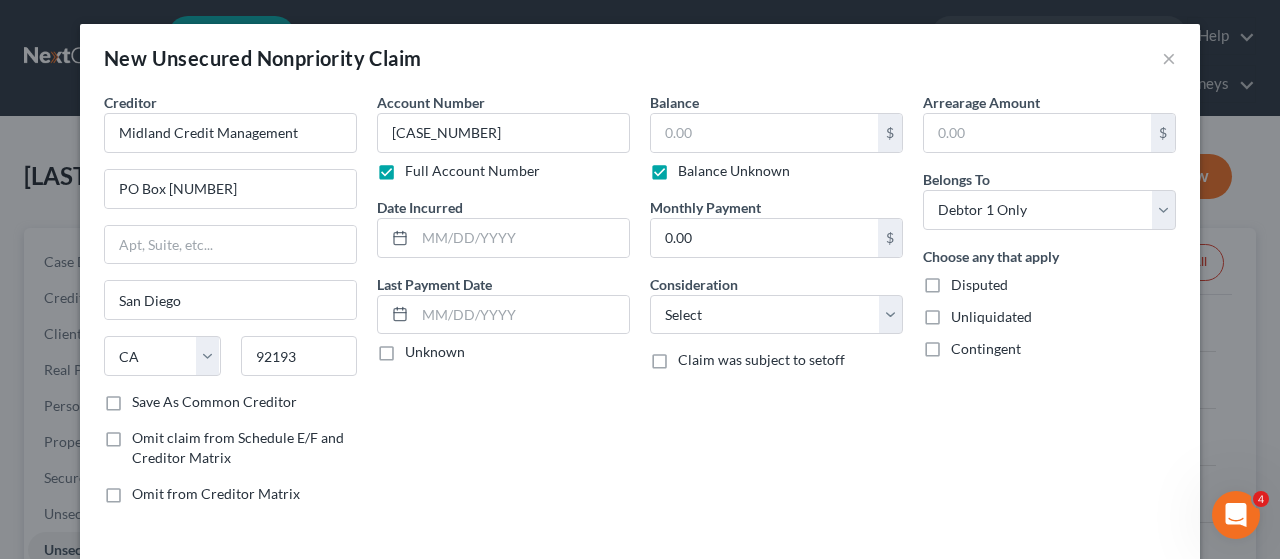 type on "0.00" 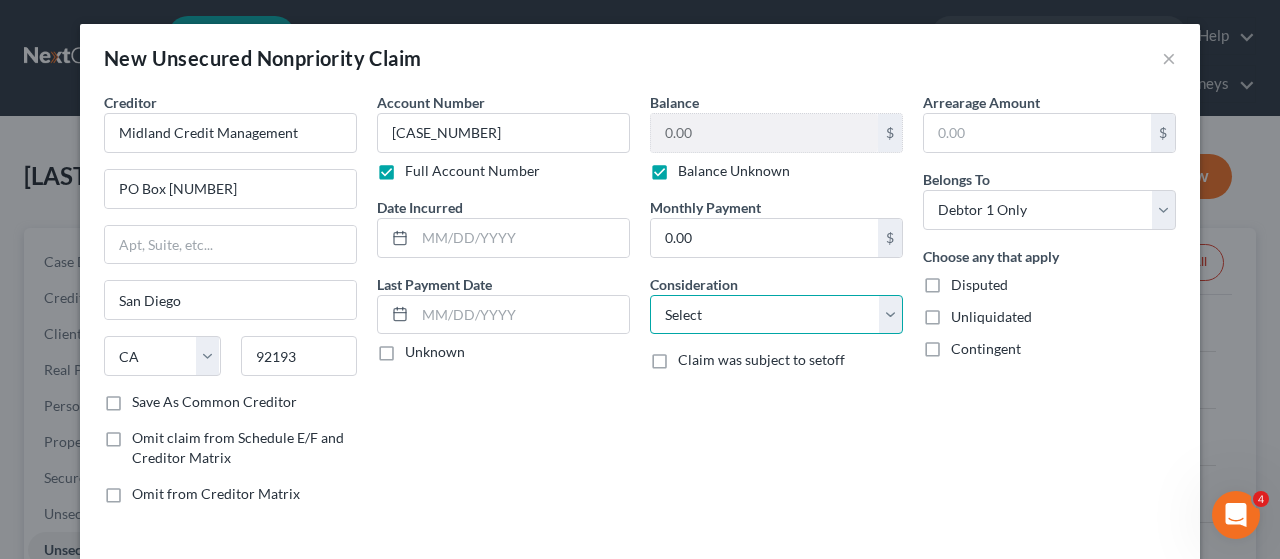 click on "Select Cable / Satellite Services Collection Agency Credit Card Debt Debt Counseling / Attorneys Deficiency Balance Domestic Support Obligations Home / Car Repairs Income Taxes Judgment Liens Medical Services Monies Loaned / Advanced Mortgage Obligation From Divorce Or Separation Obligation To Pensions Other Overdrawn Bank Account Promised To Help Pay Creditors Student Loans Suppliers And Vendors Telephone / Internet Services Utility Services" at bounding box center [776, 315] 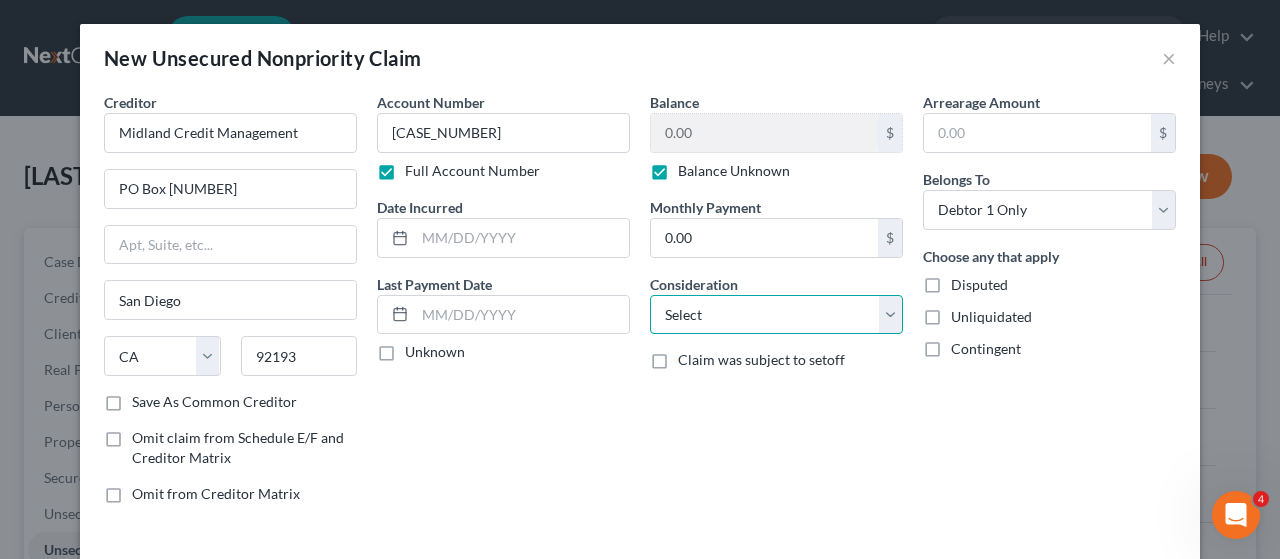select on "8" 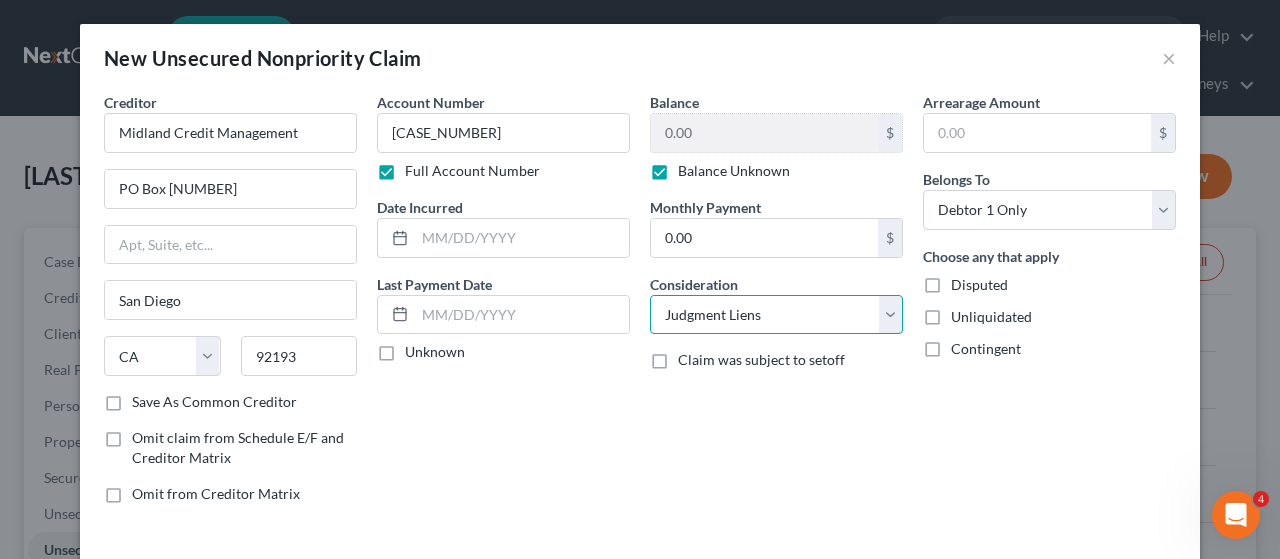 click on "Select Cable / Satellite Services Collection Agency Credit Card Debt Debt Counseling / Attorneys Deficiency Balance Domestic Support Obligations Home / Car Repairs Income Taxes Judgment Liens Medical Services Monies Loaned / Advanced Mortgage Obligation From Divorce Or Separation Obligation To Pensions Other Overdrawn Bank Account Promised To Help Pay Creditors Student Loans Suppliers And Vendors Telephone / Internet Services Utility Services" at bounding box center [776, 315] 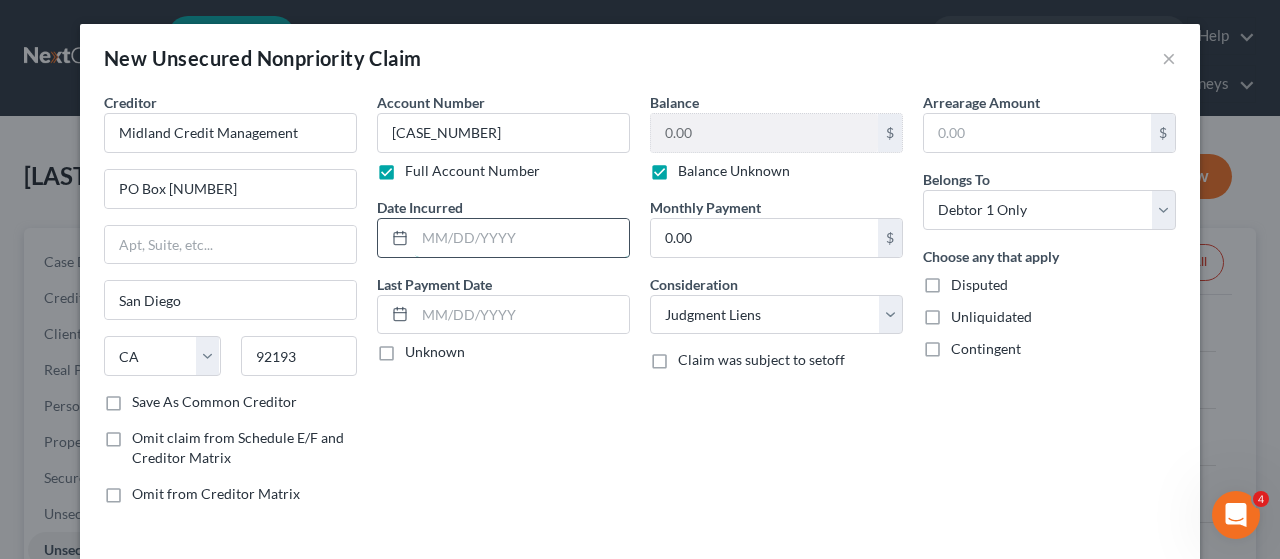 click at bounding box center [522, 238] 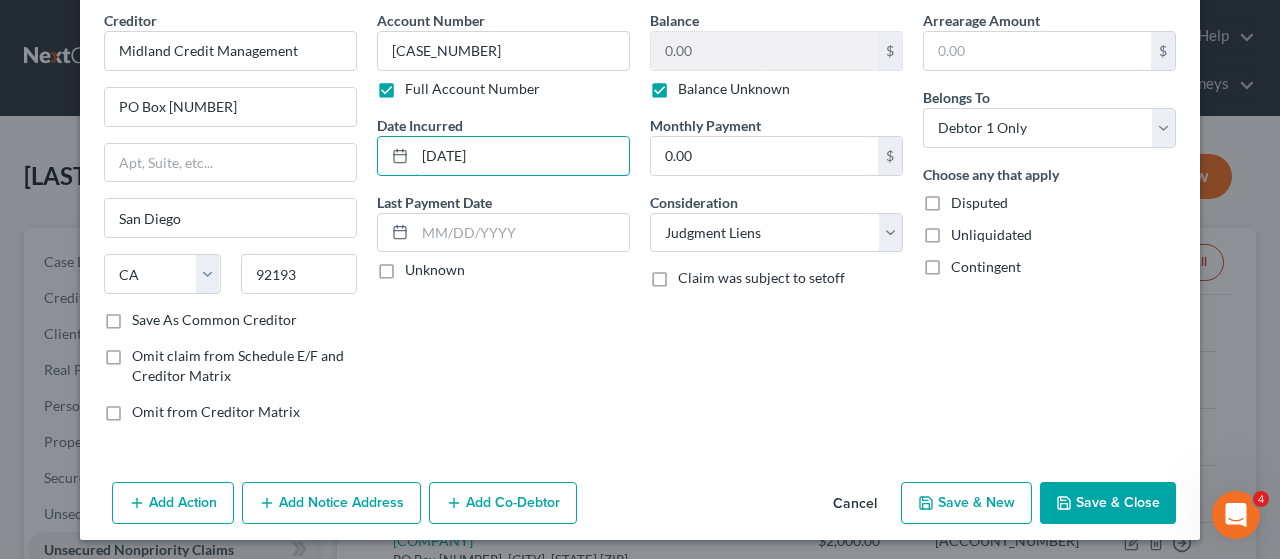 scroll, scrollTop: 82, scrollLeft: 0, axis: vertical 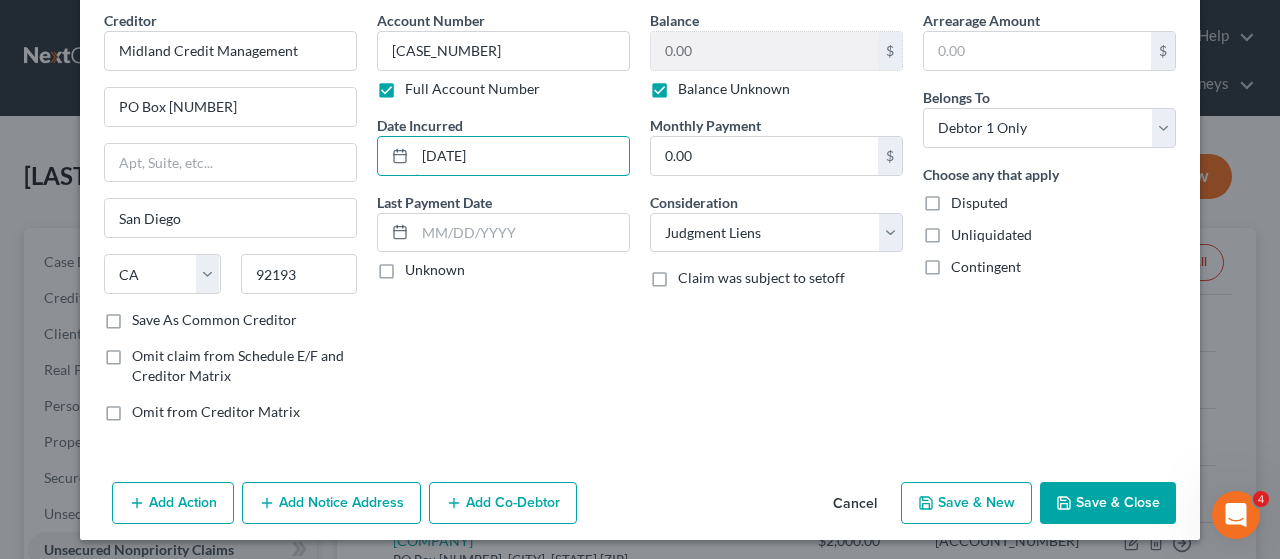 type on "[DATE]" 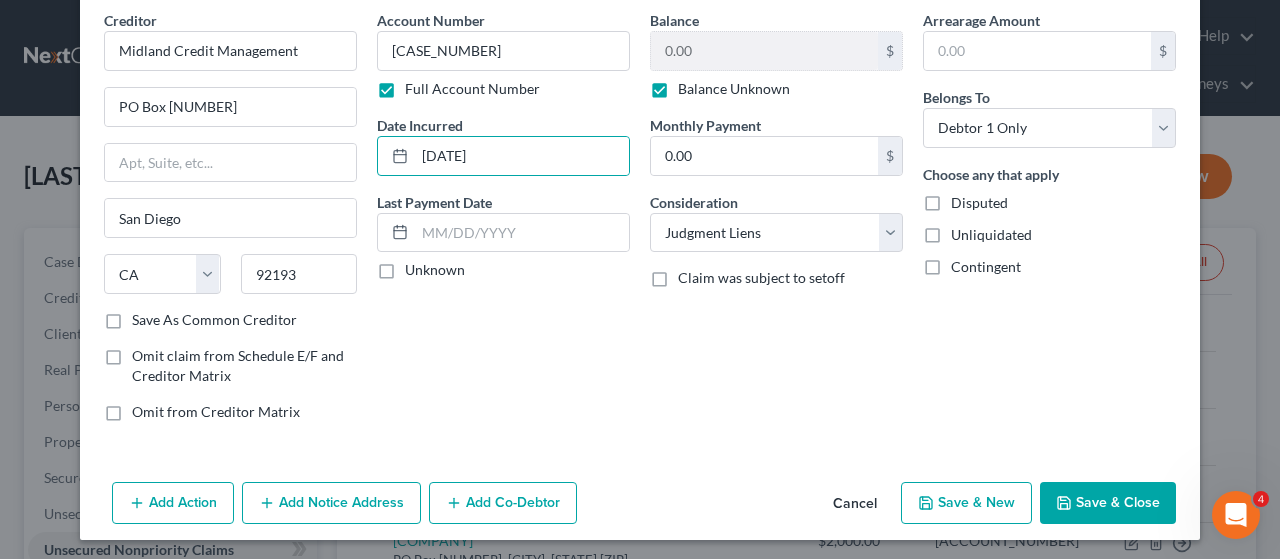 click on "Save & Close" at bounding box center [1108, 503] 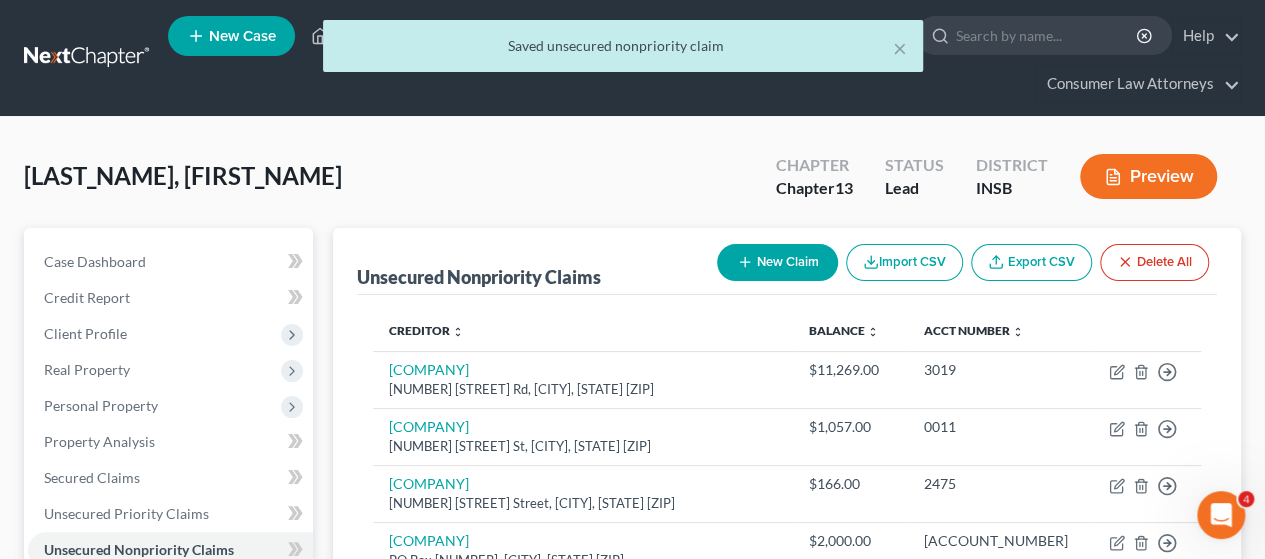 click on "New Claim" at bounding box center (777, 262) 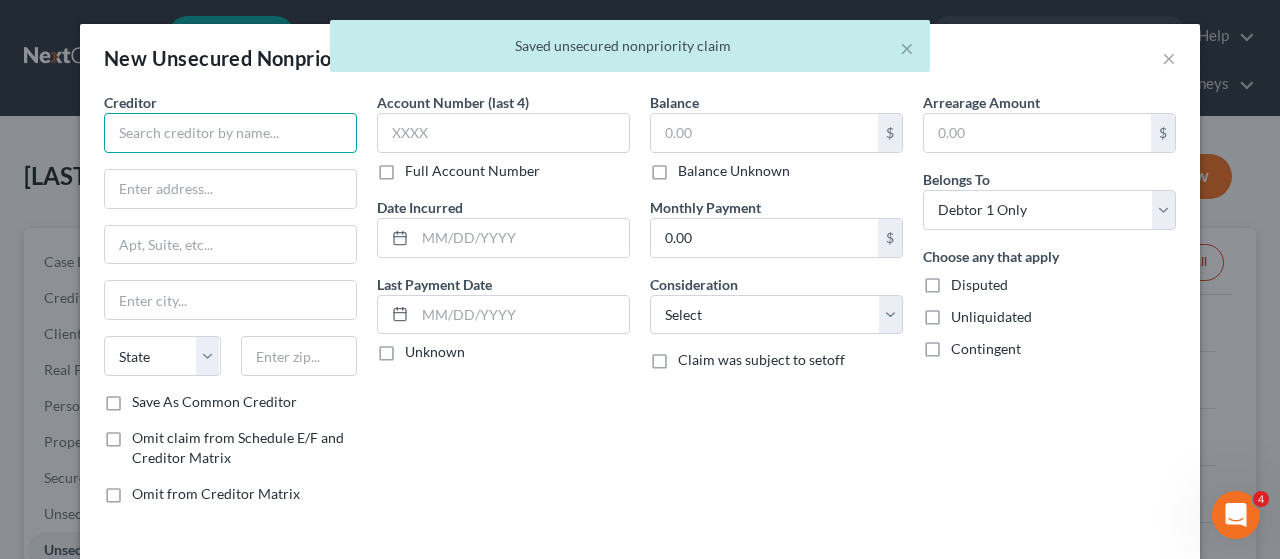 click at bounding box center (230, 133) 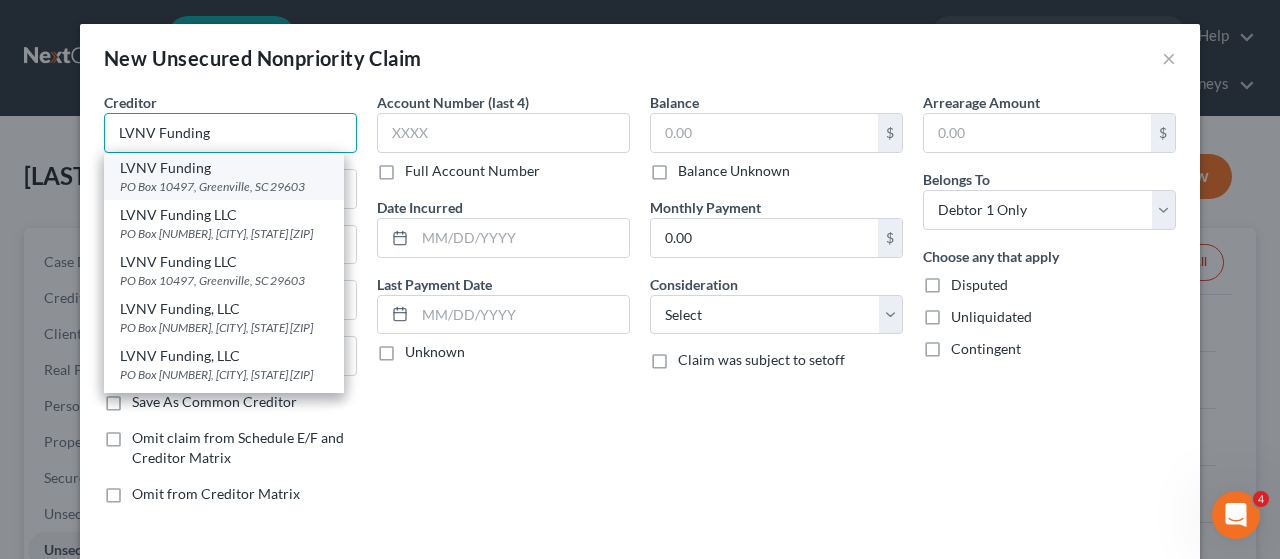 type on "LVNV Funding" 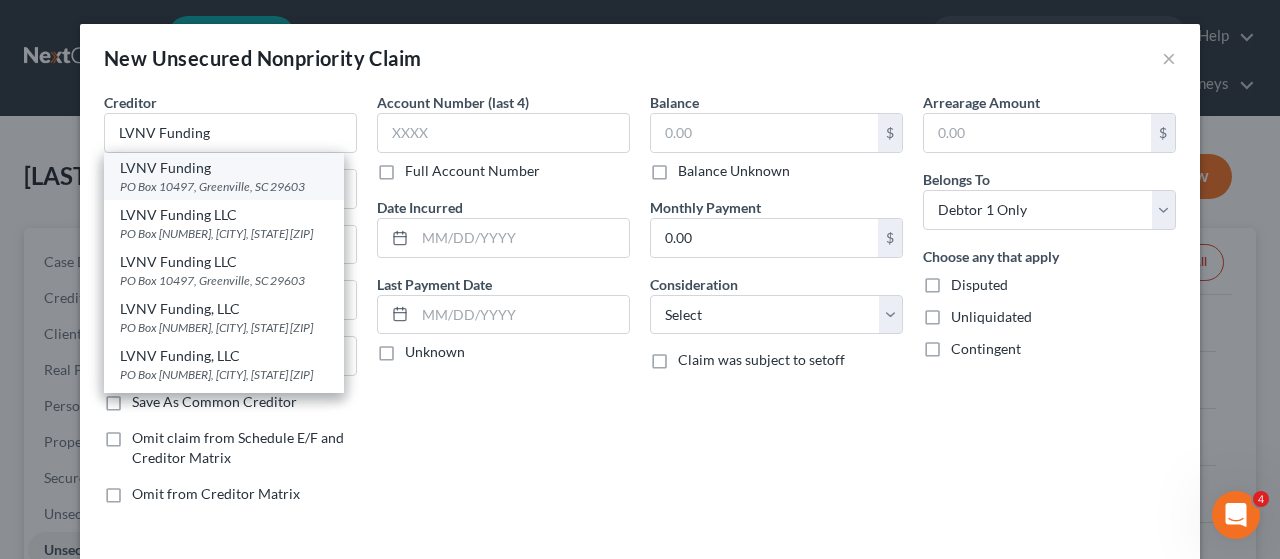 click on "LVNV Funding" at bounding box center (224, 168) 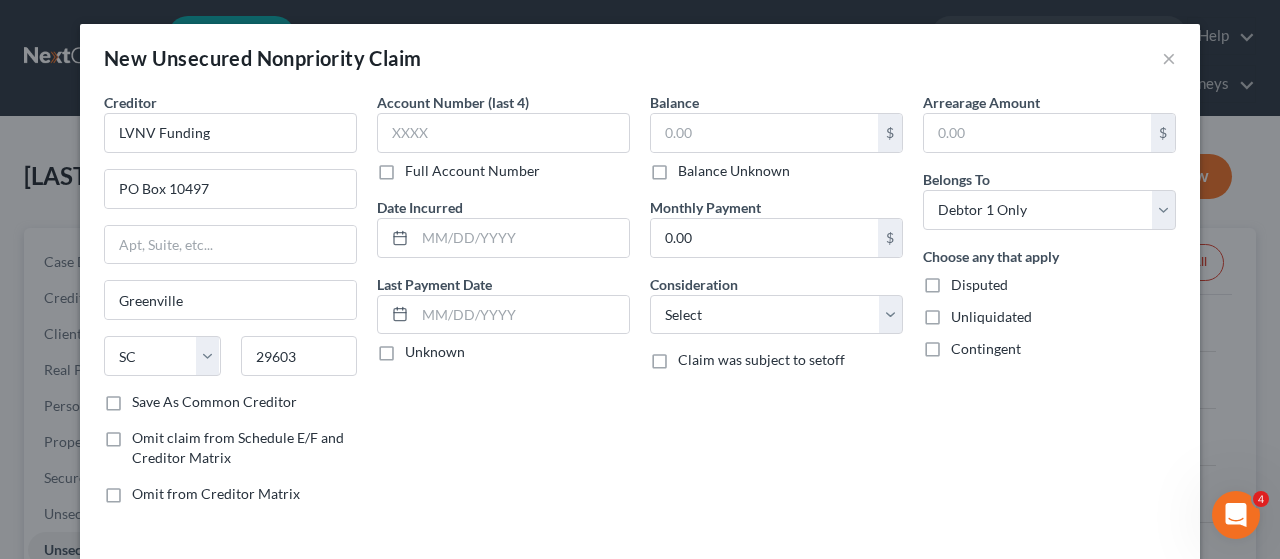 click on "Full Account Number" at bounding box center (472, 171) 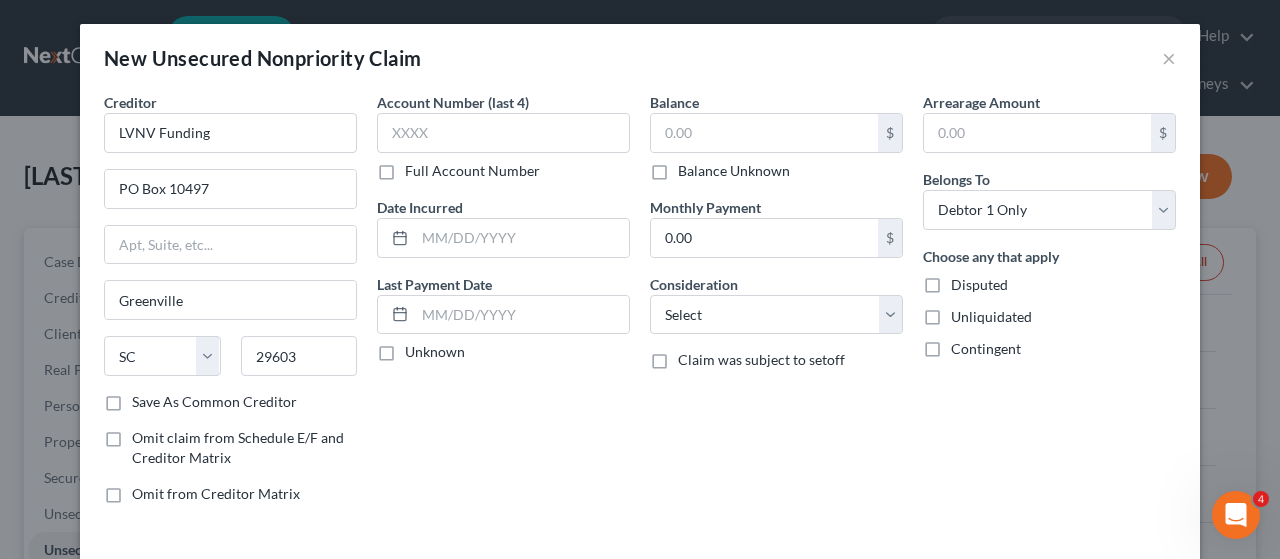 click on "Full Account Number" at bounding box center [419, 167] 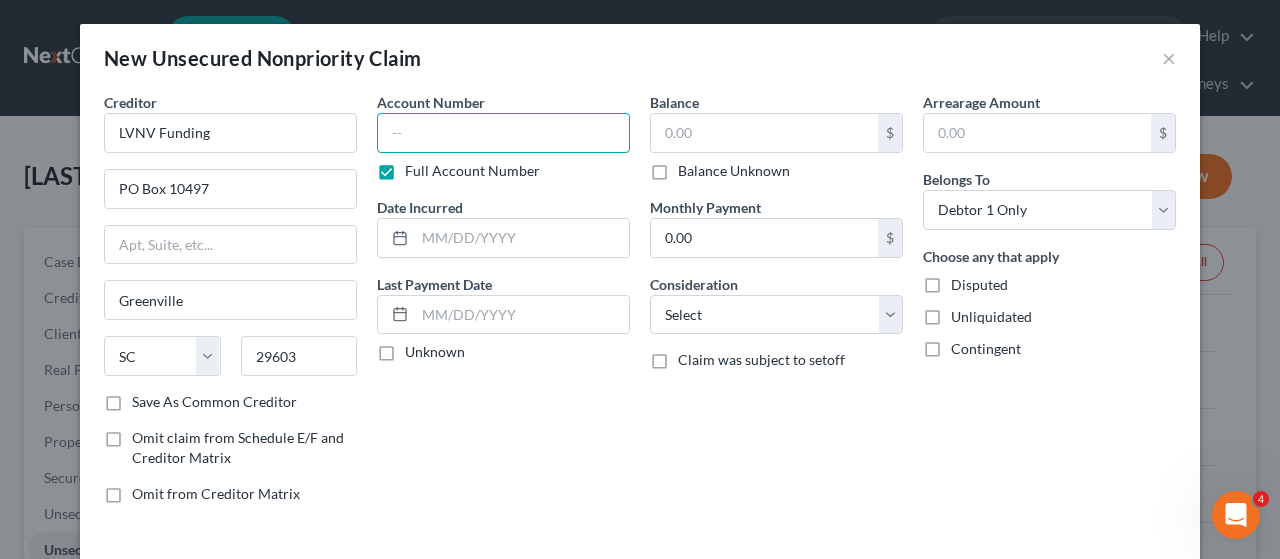 paste on "[CASE_NUMBER]" 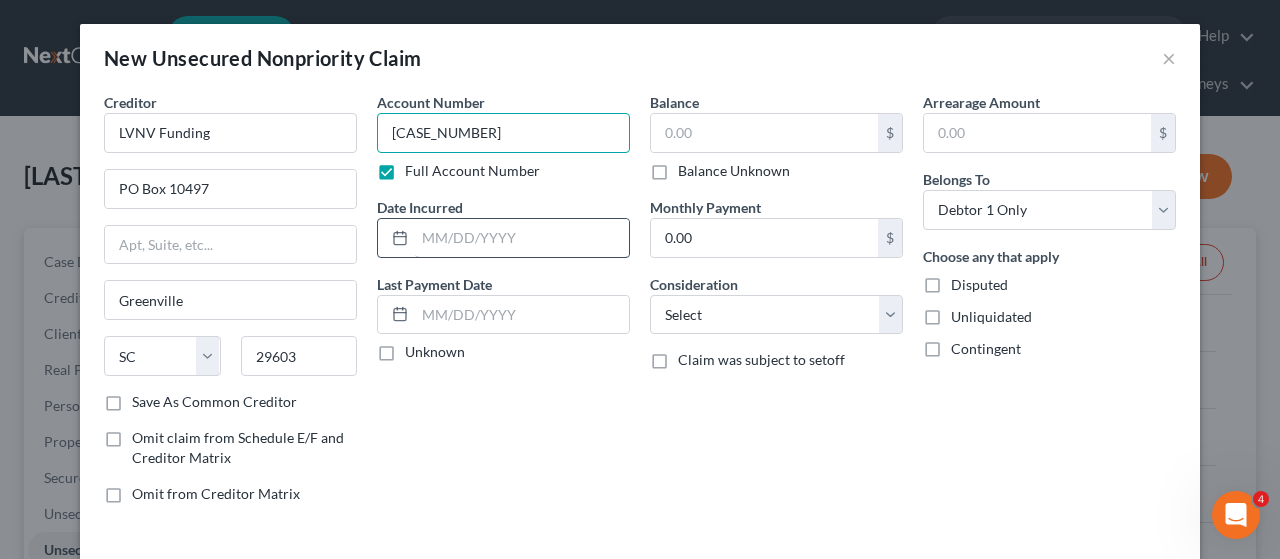 type on "[CASE_NUMBER]" 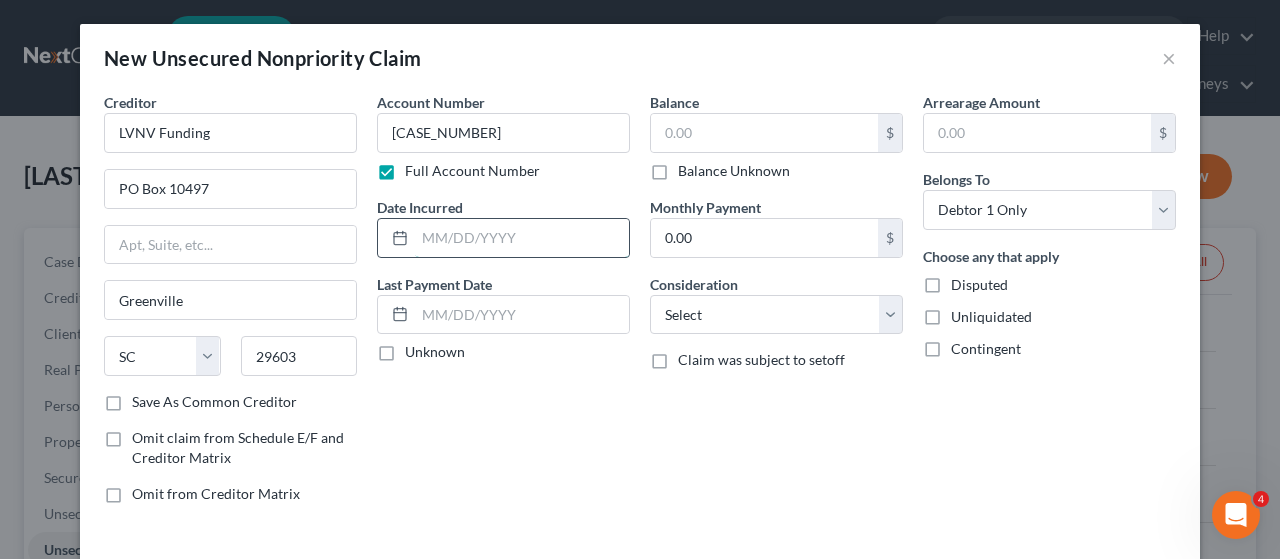 click at bounding box center (522, 238) 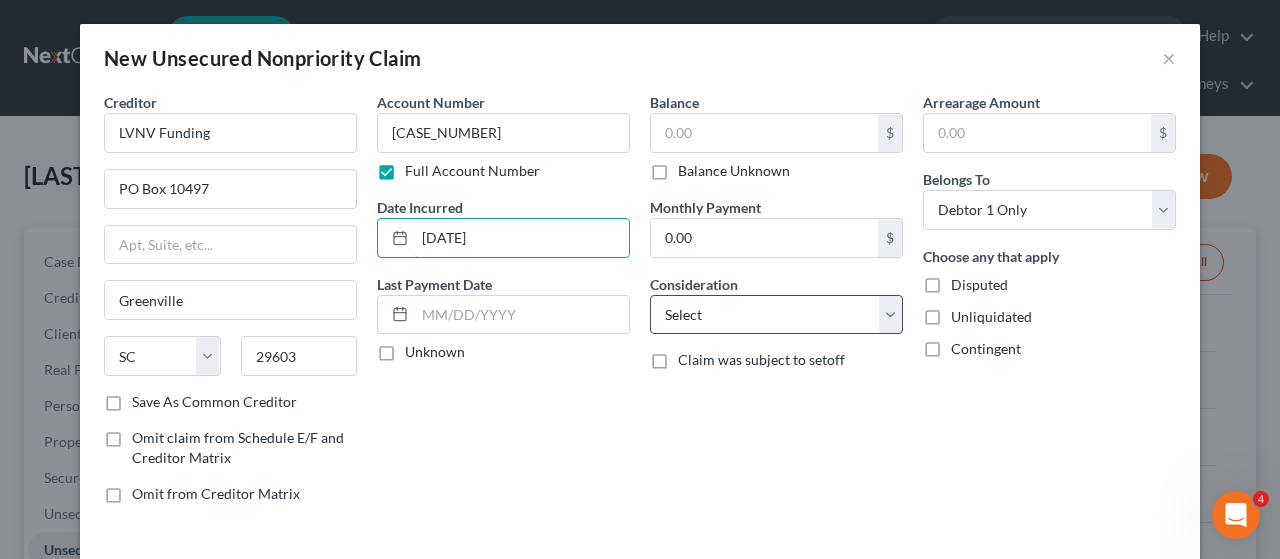 type on "[DATE]" 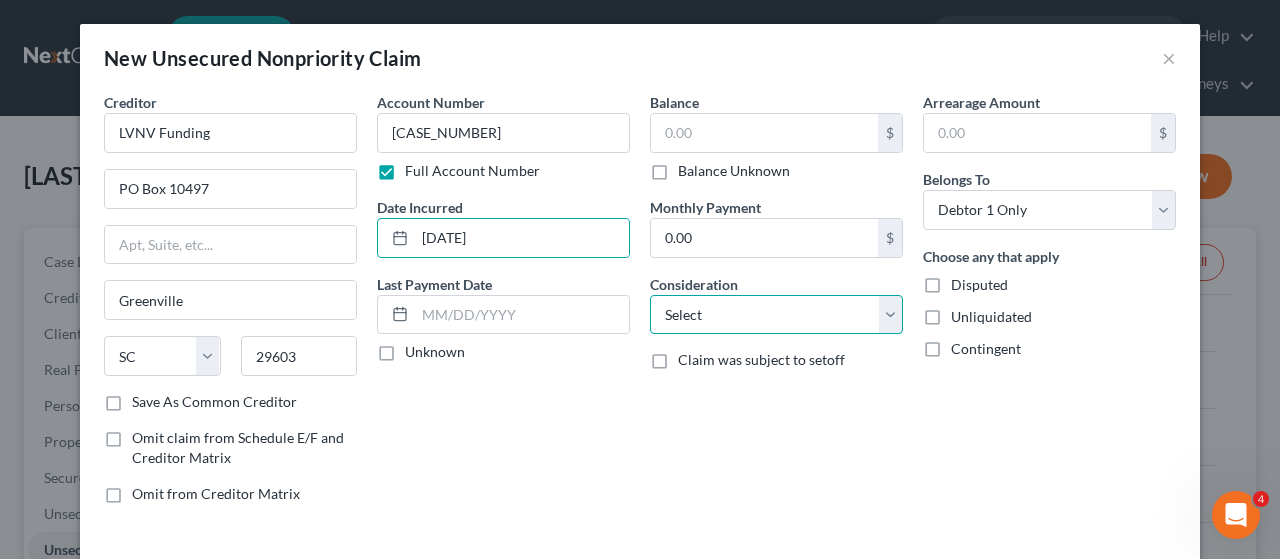 click on "Select Cable / Satellite Services Collection Agency Credit Card Debt Debt Counseling / Attorneys Deficiency Balance Domestic Support Obligations Home / Car Repairs Income Taxes Judgment Liens Medical Services Monies Loaned / Advanced Mortgage Obligation From Divorce Or Separation Obligation To Pensions Other Overdrawn Bank Account Promised To Help Pay Creditors Student Loans Suppliers And Vendors Telephone / Internet Services Utility Services" at bounding box center (776, 315) 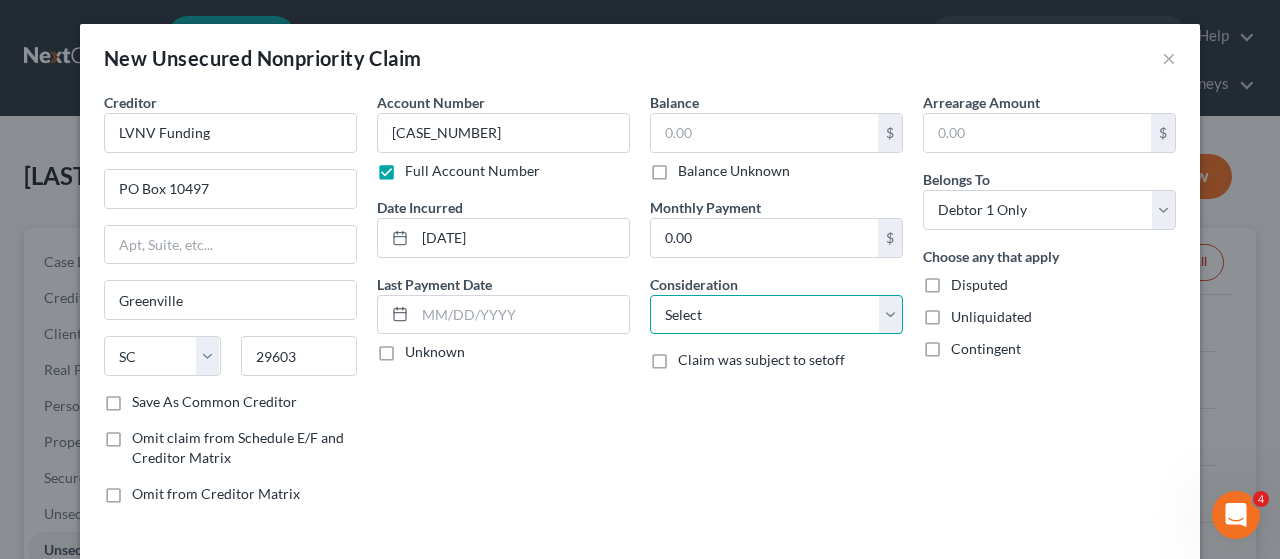 select on "8" 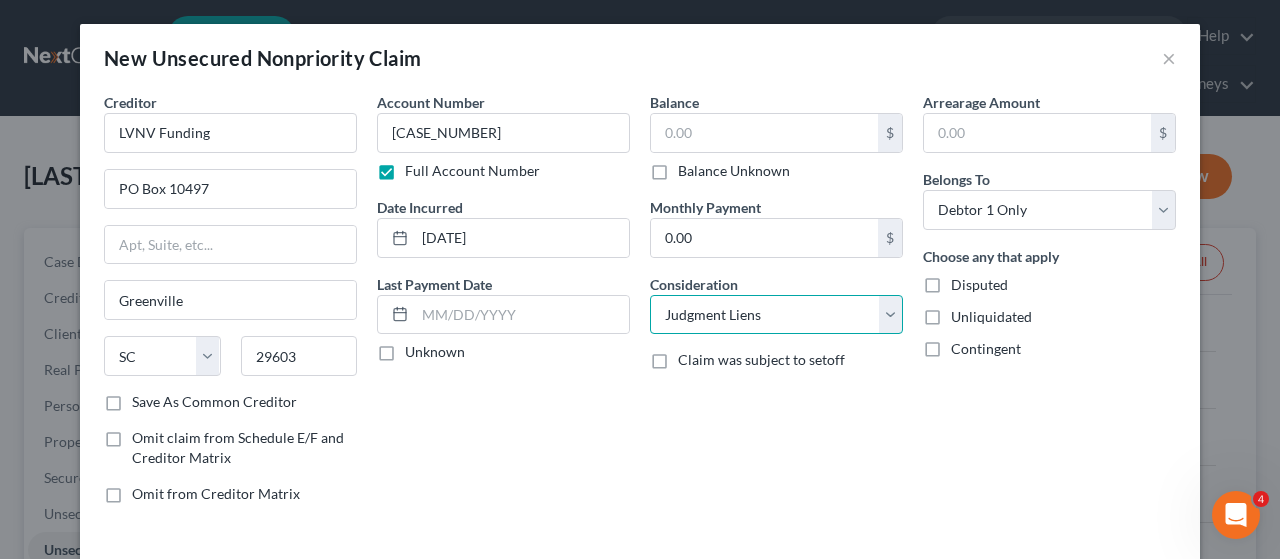 click on "Select Cable / Satellite Services Collection Agency Credit Card Debt Debt Counseling / Attorneys Deficiency Balance Domestic Support Obligations Home / Car Repairs Income Taxes Judgment Liens Medical Services Monies Loaned / Advanced Mortgage Obligation From Divorce Or Separation Obligation To Pensions Other Overdrawn Bank Account Promised To Help Pay Creditors Student Loans Suppliers And Vendors Telephone / Internet Services Utility Services" at bounding box center (776, 315) 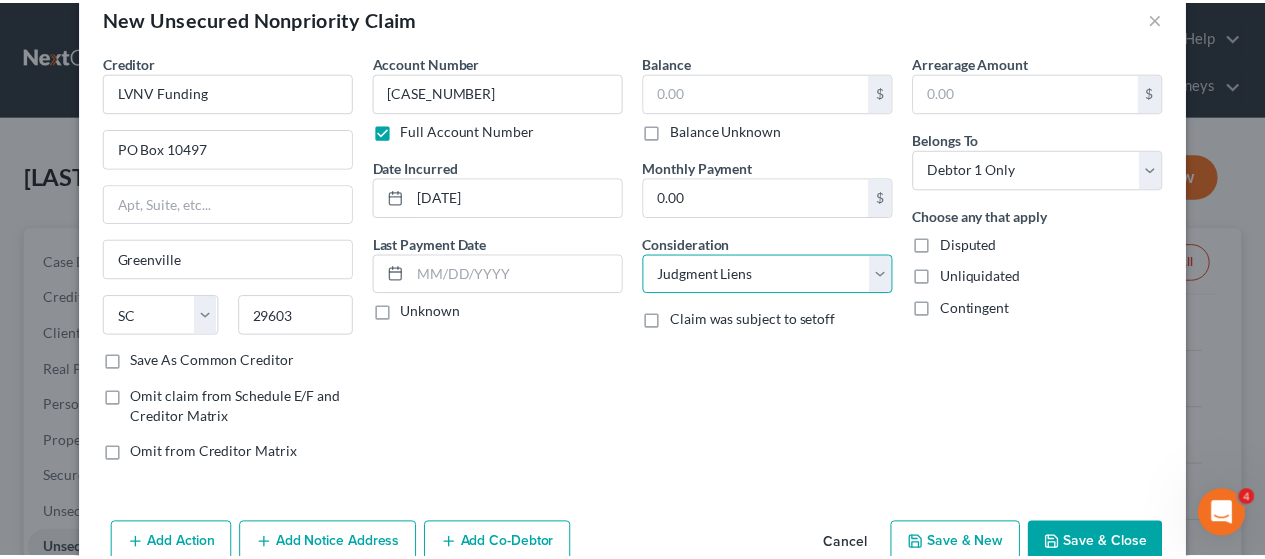 scroll, scrollTop: 82, scrollLeft: 0, axis: vertical 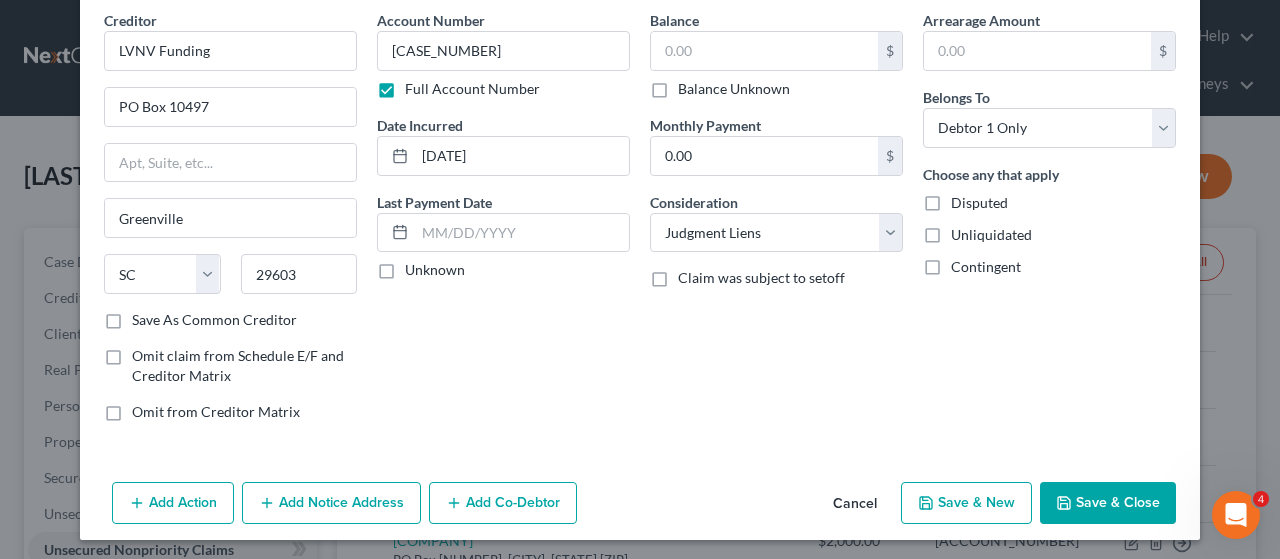 click on "Save & Close" at bounding box center (1108, 503) 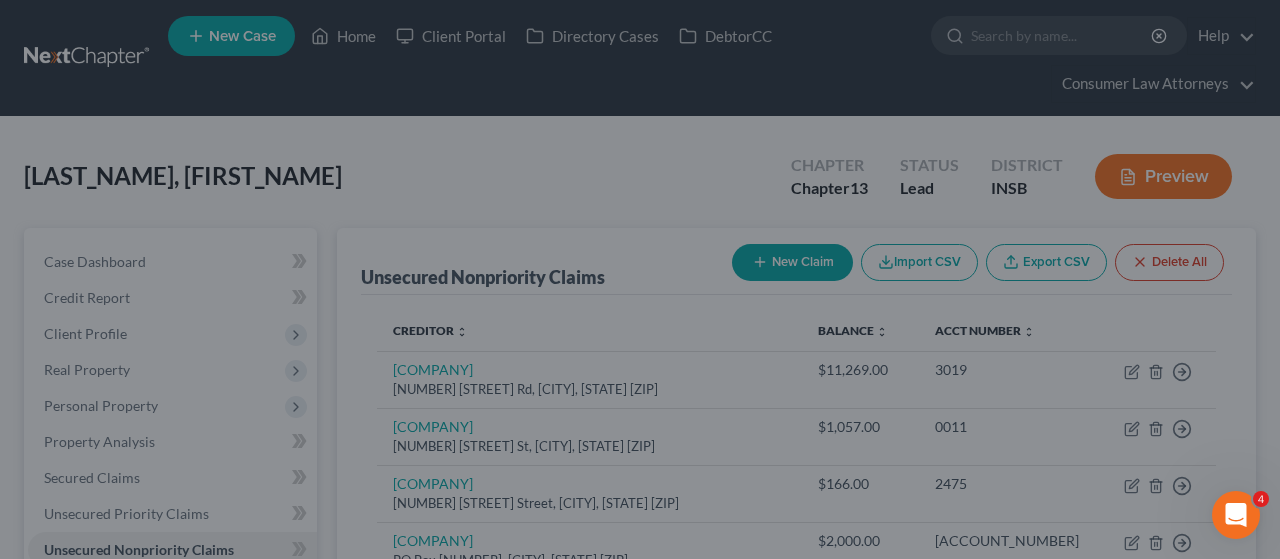 type on "0.00" 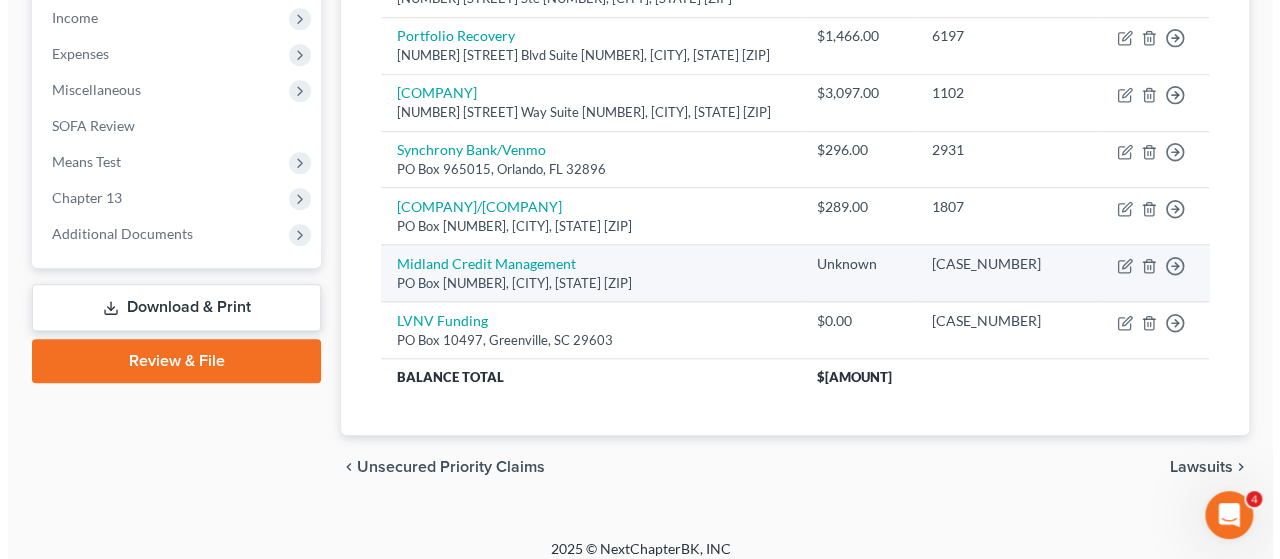 scroll, scrollTop: 686, scrollLeft: 0, axis: vertical 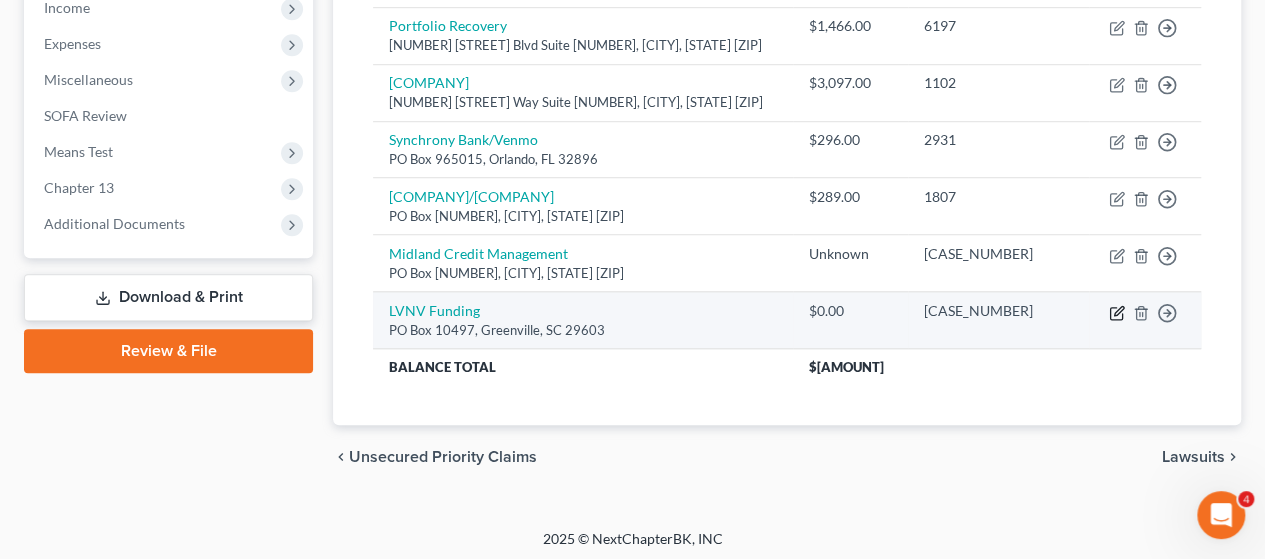 click 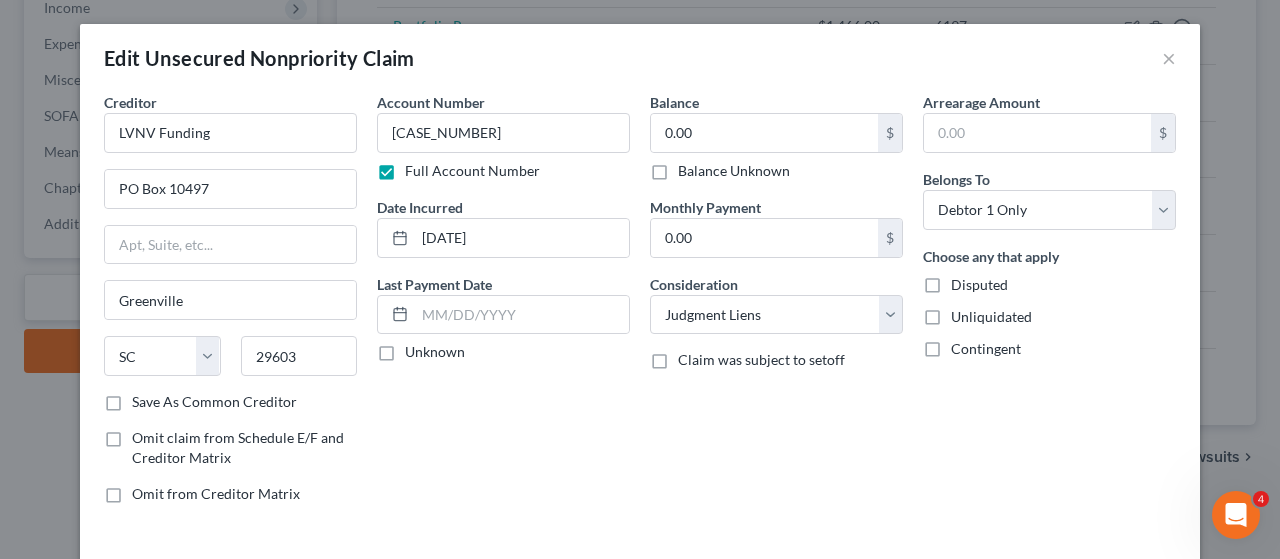 click on "Balance Unknown" at bounding box center [734, 171] 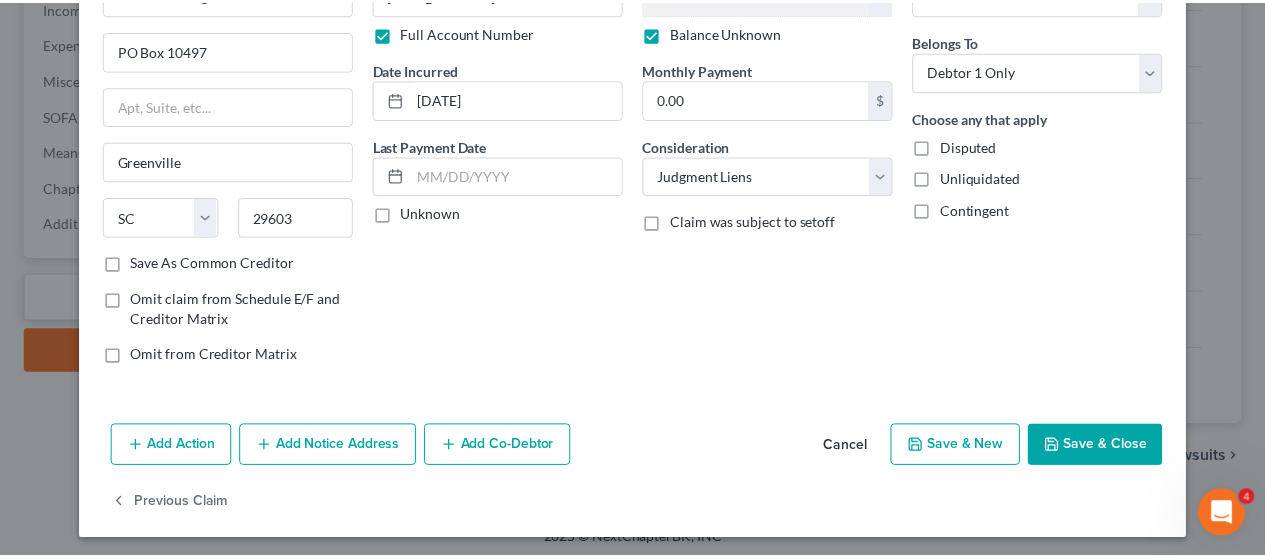 scroll, scrollTop: 140, scrollLeft: 0, axis: vertical 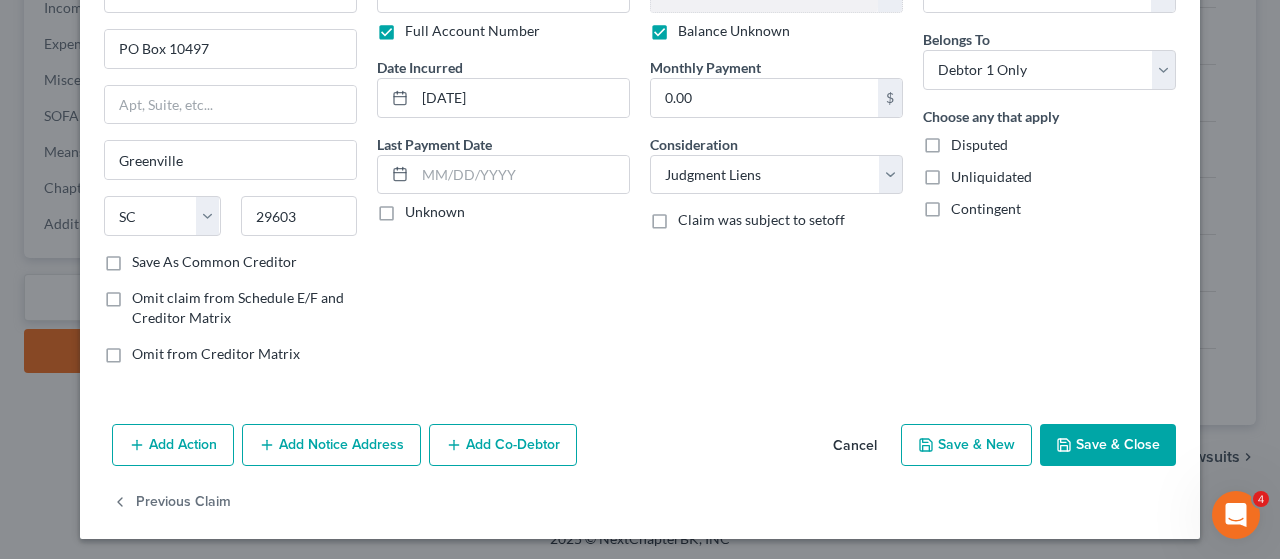 click on "Save & Close" at bounding box center (1108, 445) 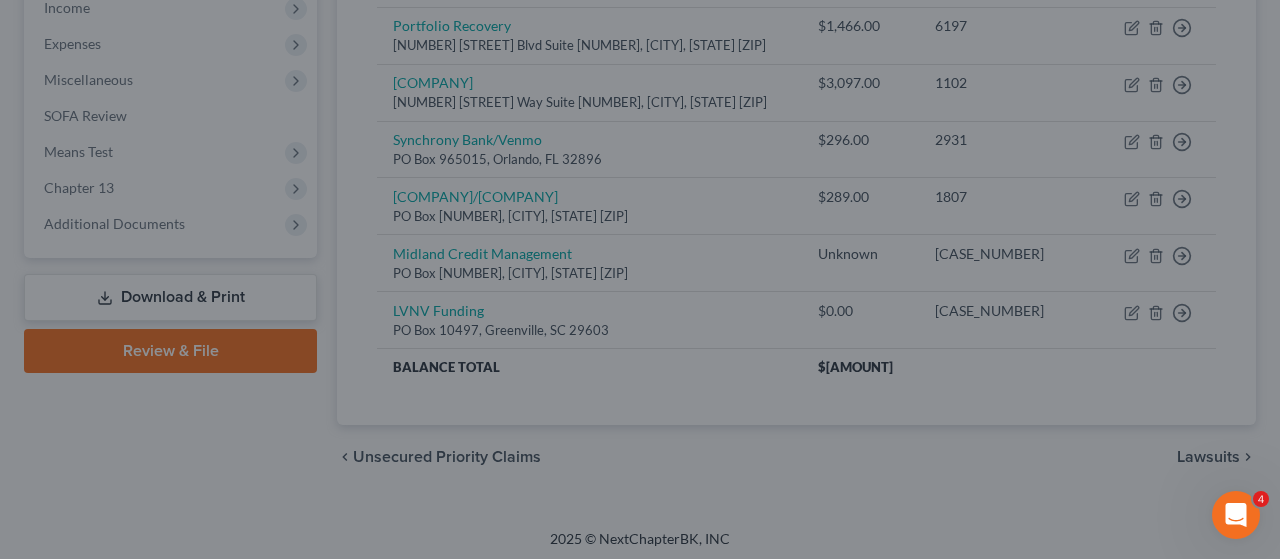 type on "0" 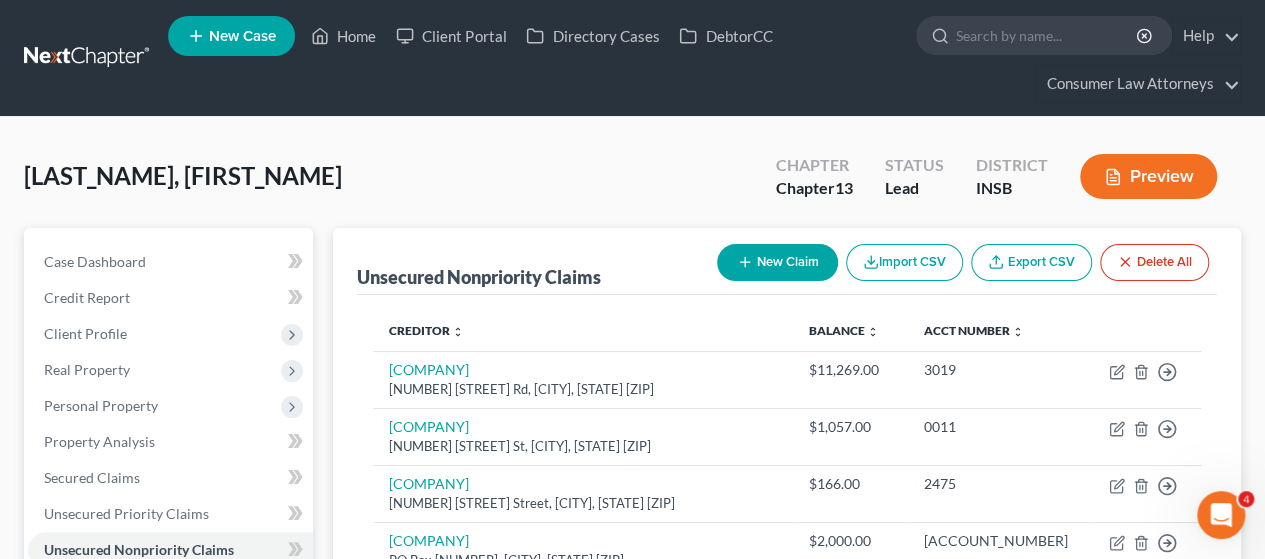 scroll, scrollTop: 0, scrollLeft: 0, axis: both 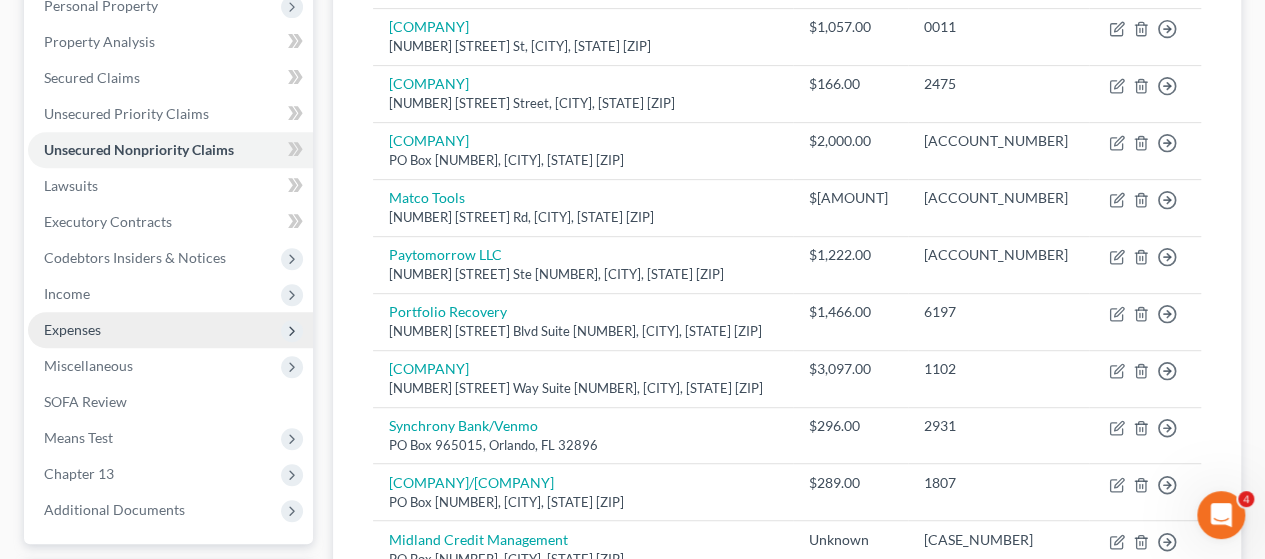 click on "Expenses" at bounding box center [72, 329] 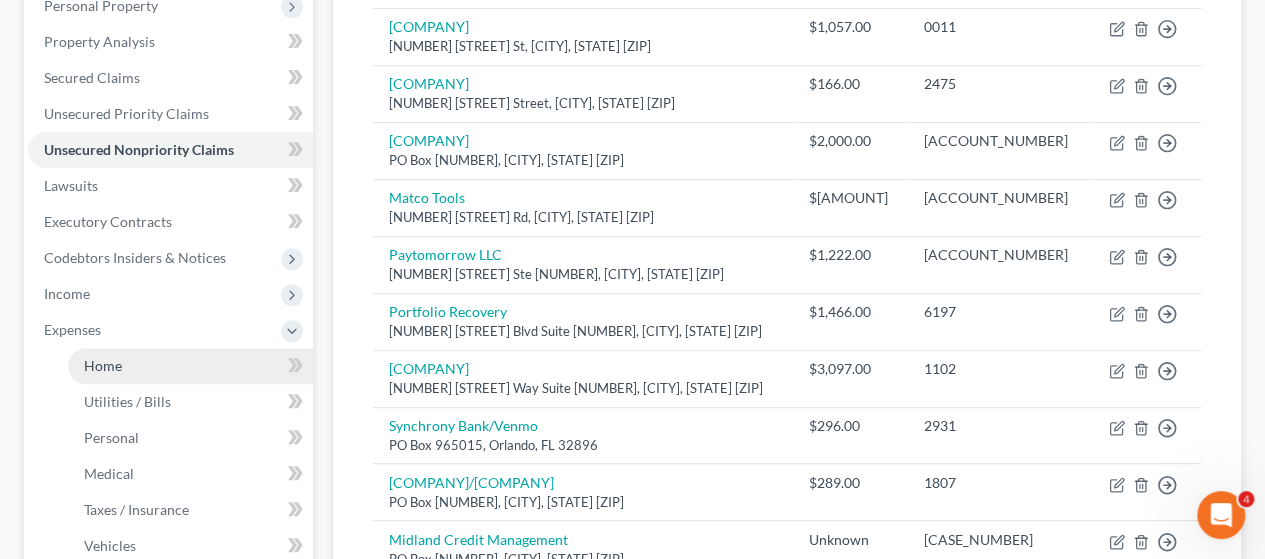 click on "Home" at bounding box center [190, 366] 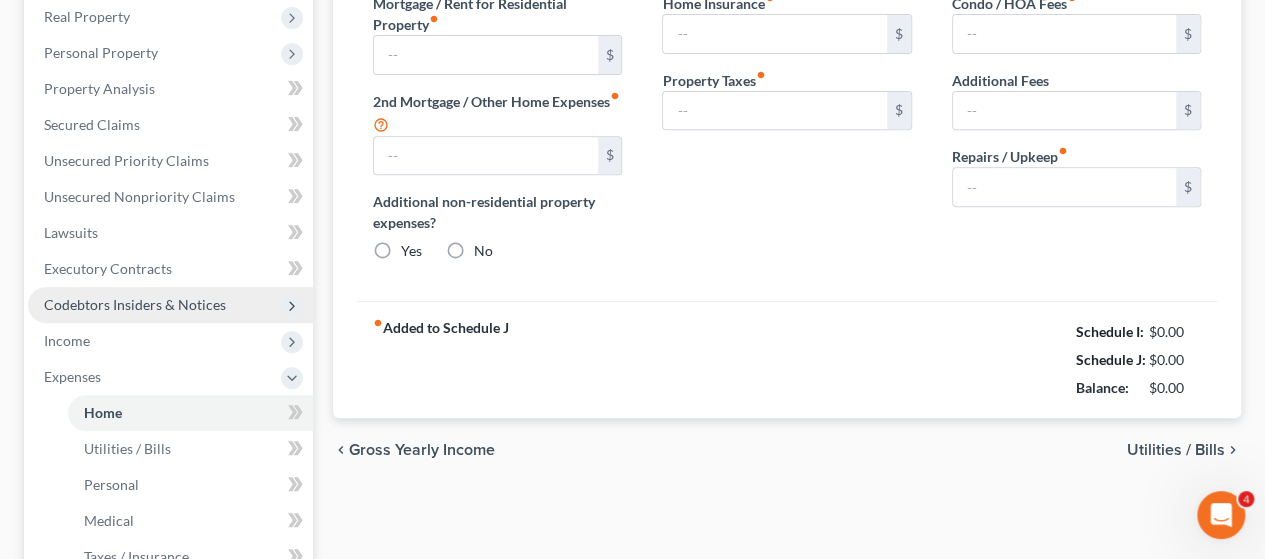 type on "1,511.00" 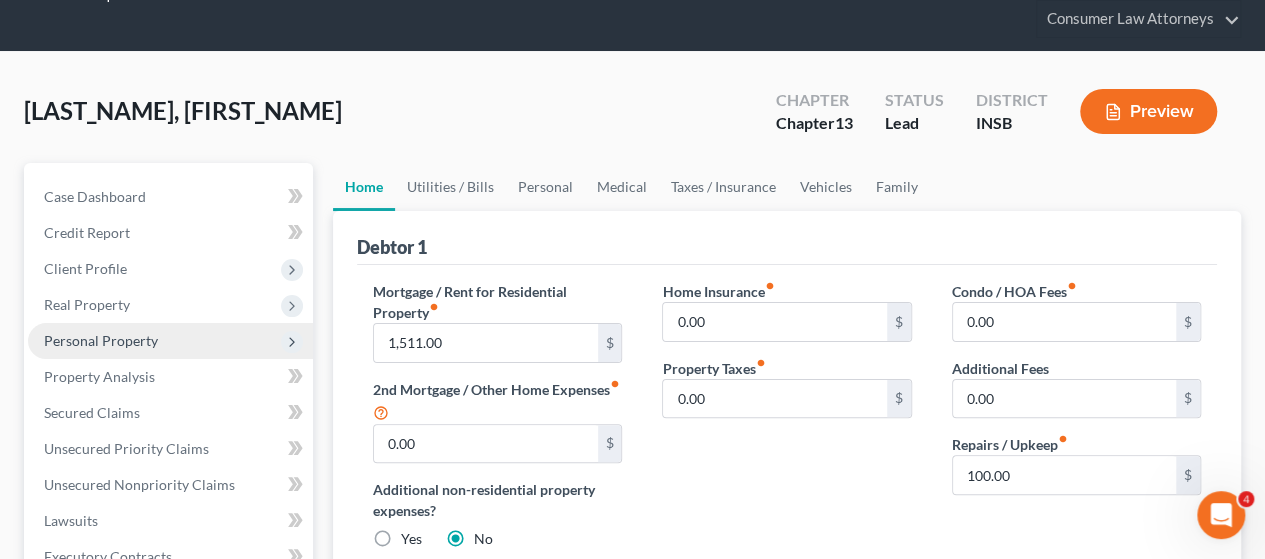 scroll, scrollTop: 0, scrollLeft: 0, axis: both 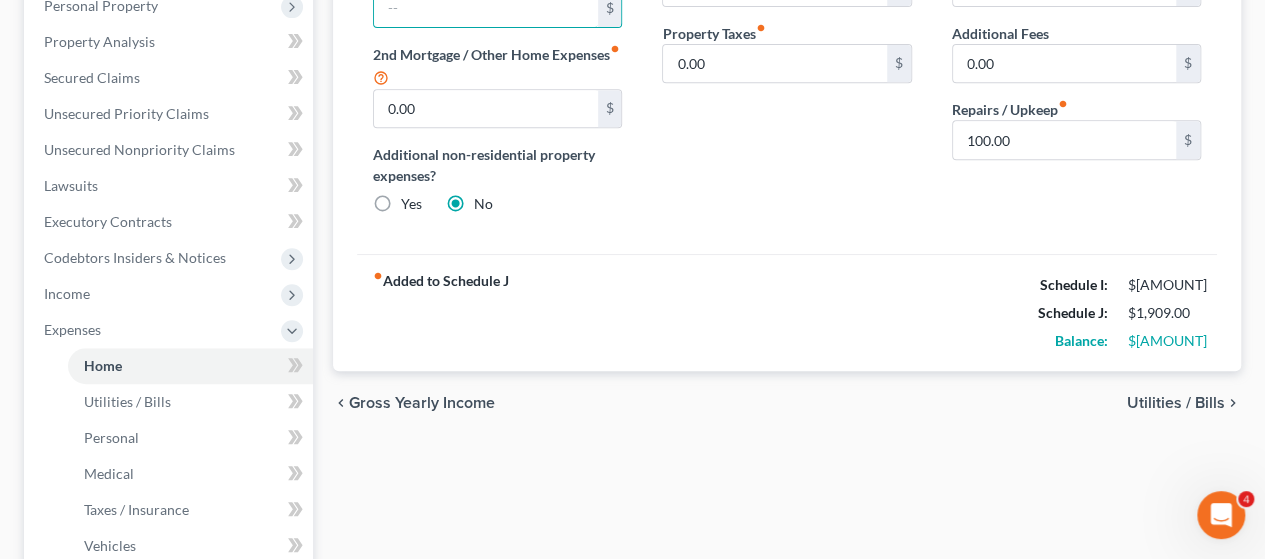 type 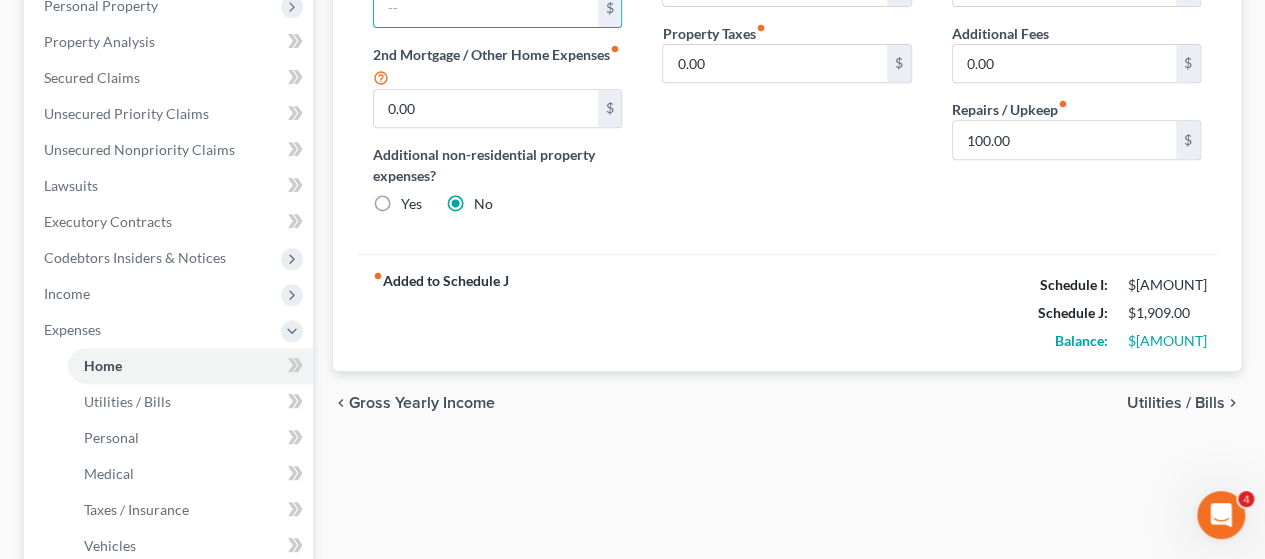 click on "fiber_manual_record  Added to Schedule J Schedule I: $[AMOUNT] Schedule J: $[AMOUNT] Balance: $[AMOUNT]" at bounding box center (787, 312) 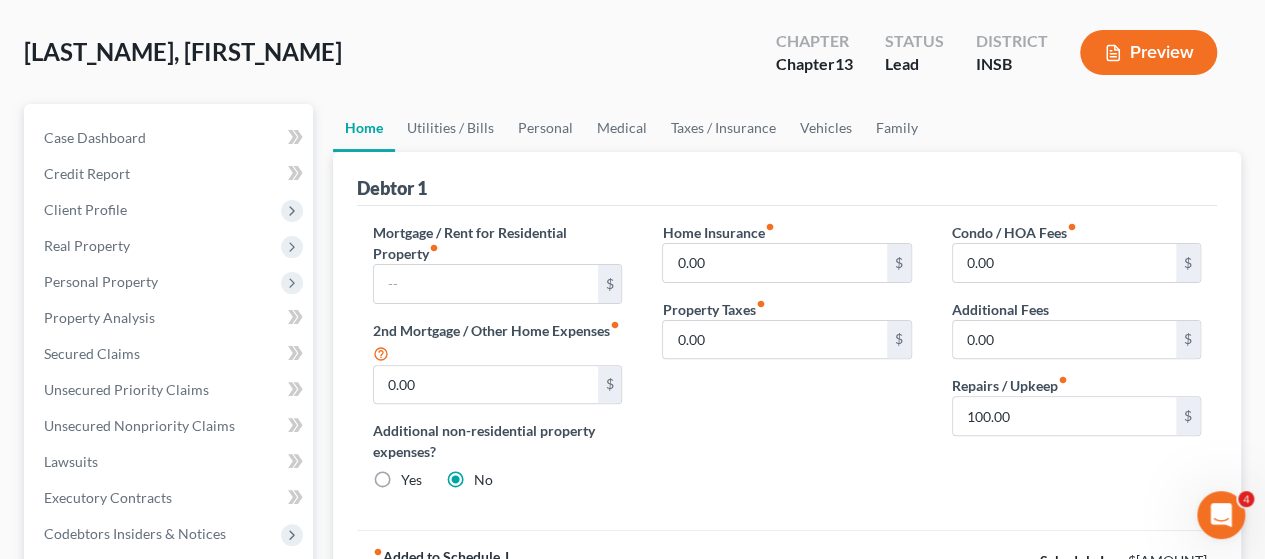 scroll, scrollTop: 24, scrollLeft: 0, axis: vertical 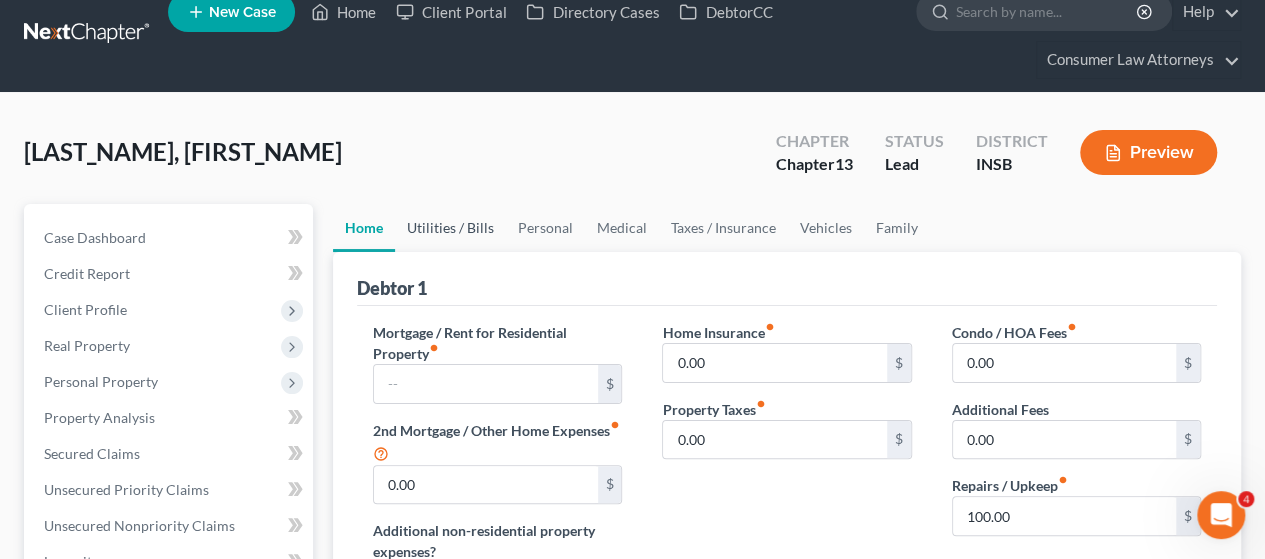 click on "Utilities / Bills" at bounding box center (450, 228) 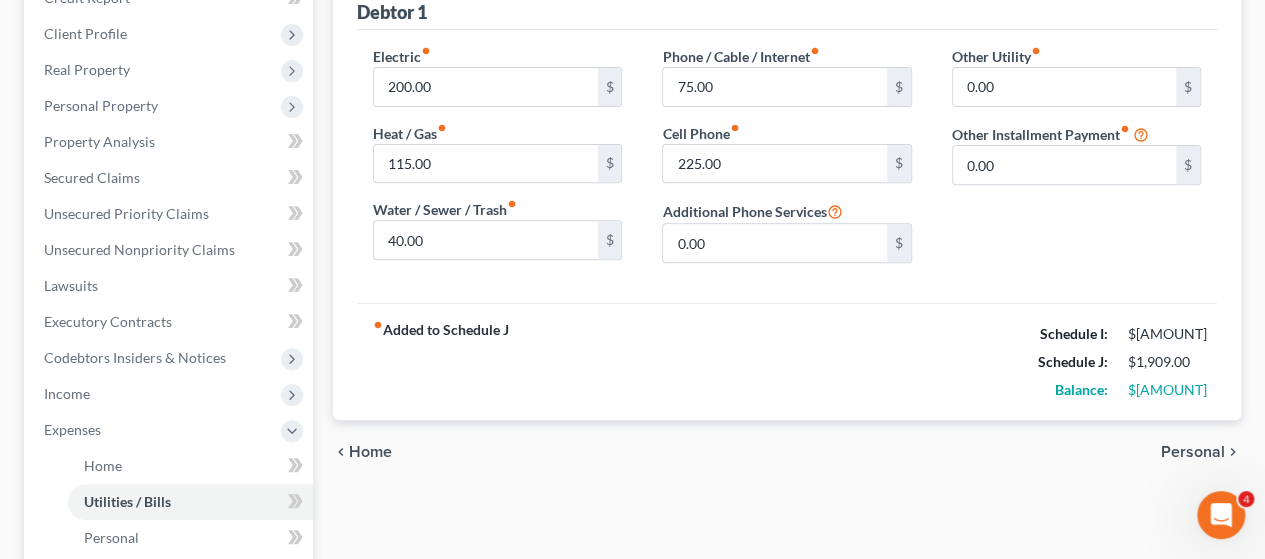 scroll, scrollTop: 200, scrollLeft: 0, axis: vertical 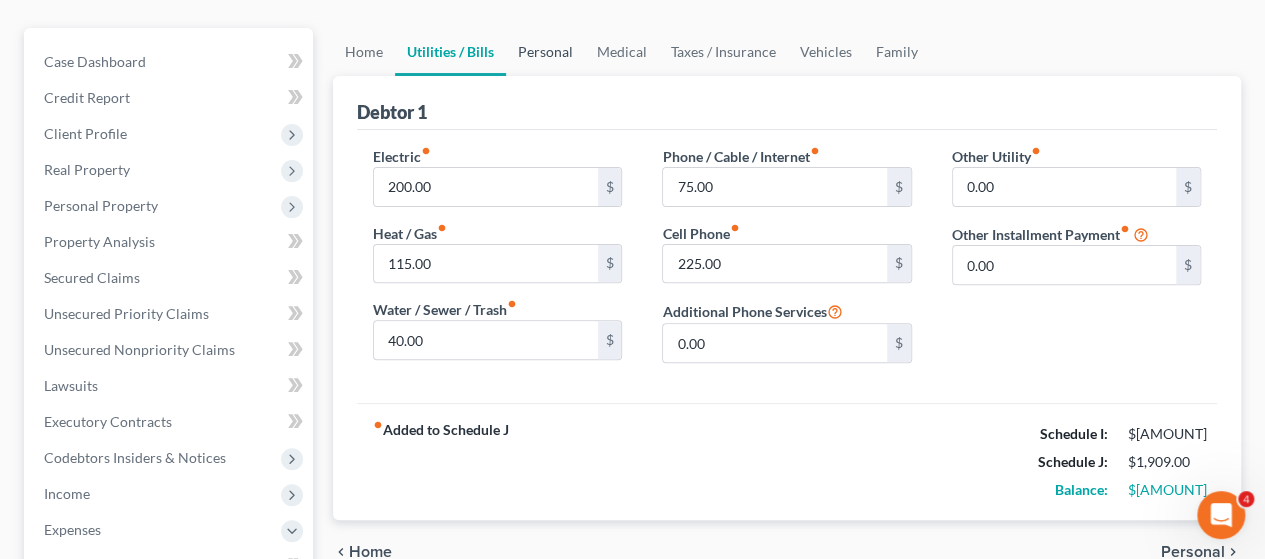 click on "Personal" at bounding box center (545, 52) 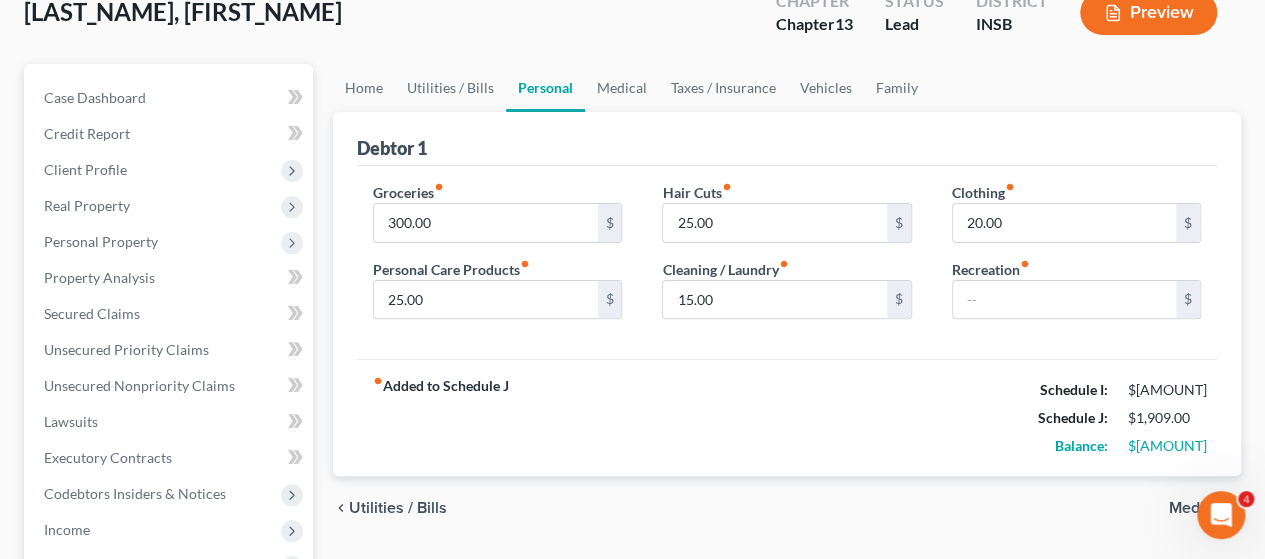 scroll, scrollTop: 200, scrollLeft: 0, axis: vertical 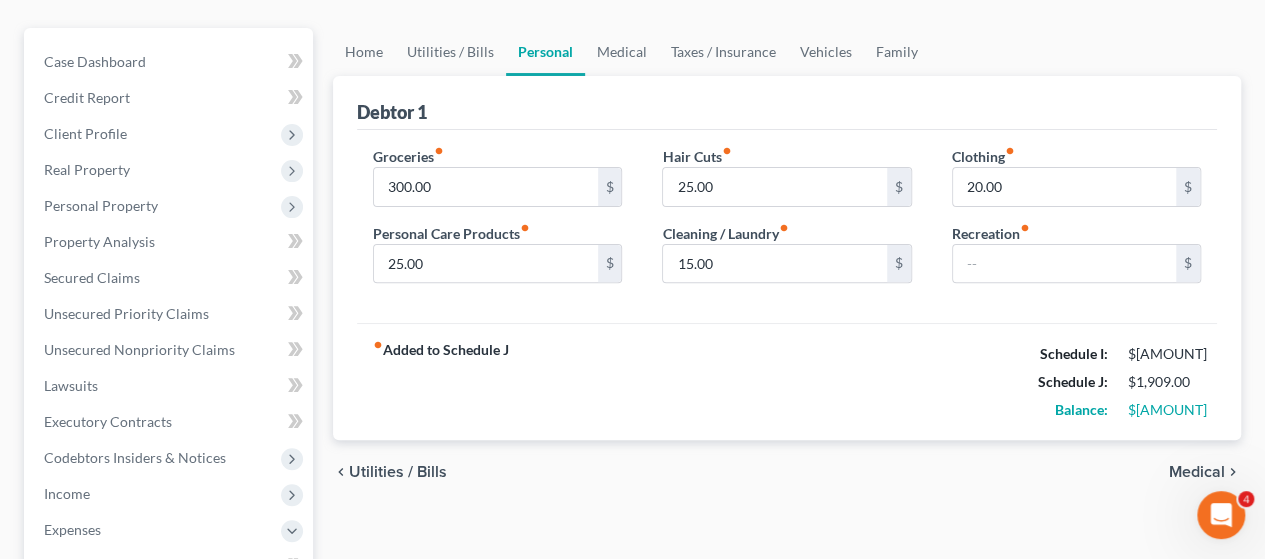 click on "fiber_manual_record  Added to Schedule J Schedule I: $[AMOUNT] Schedule J: $[AMOUNT] Balance: $[AMOUNT]" at bounding box center (787, 381) 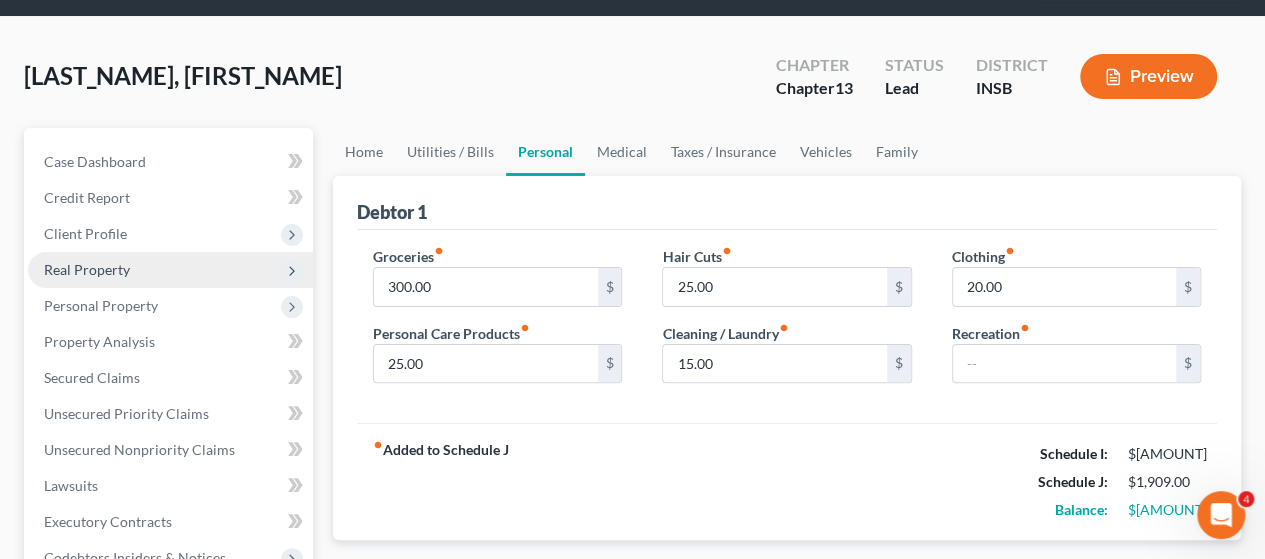 click on "Real Property" at bounding box center [87, 269] 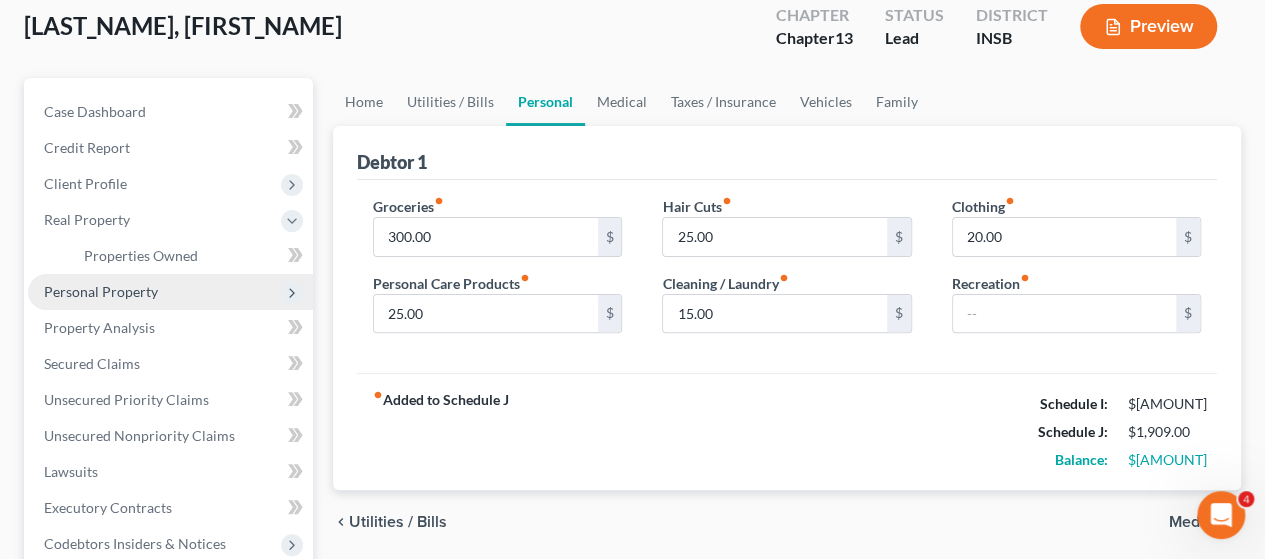 scroll, scrollTop: 200, scrollLeft: 0, axis: vertical 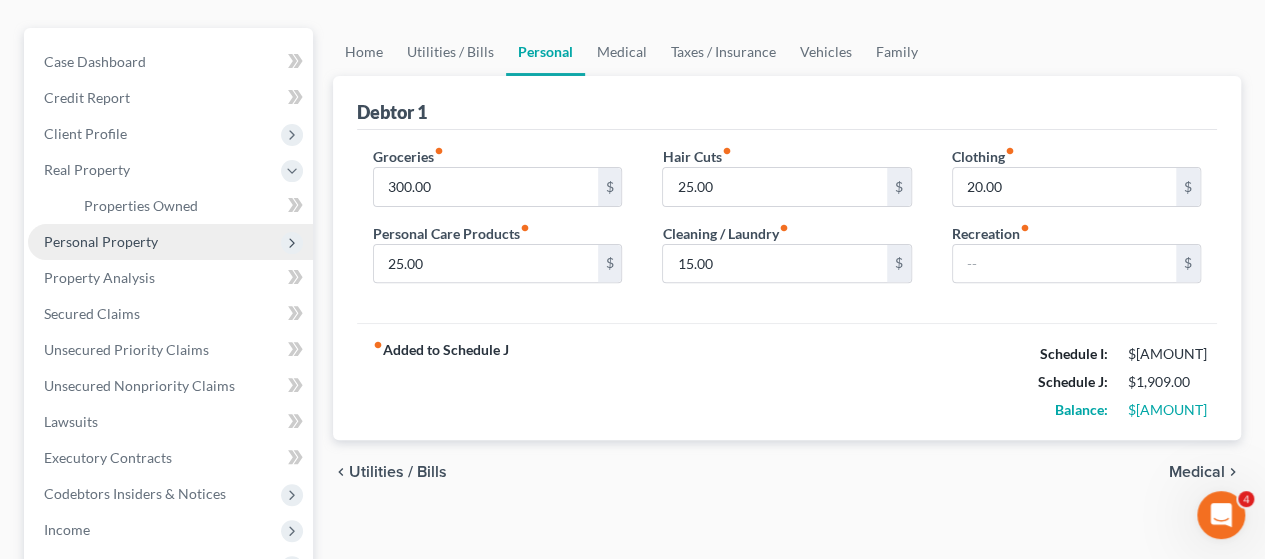 click on "Personal Property" at bounding box center [101, 241] 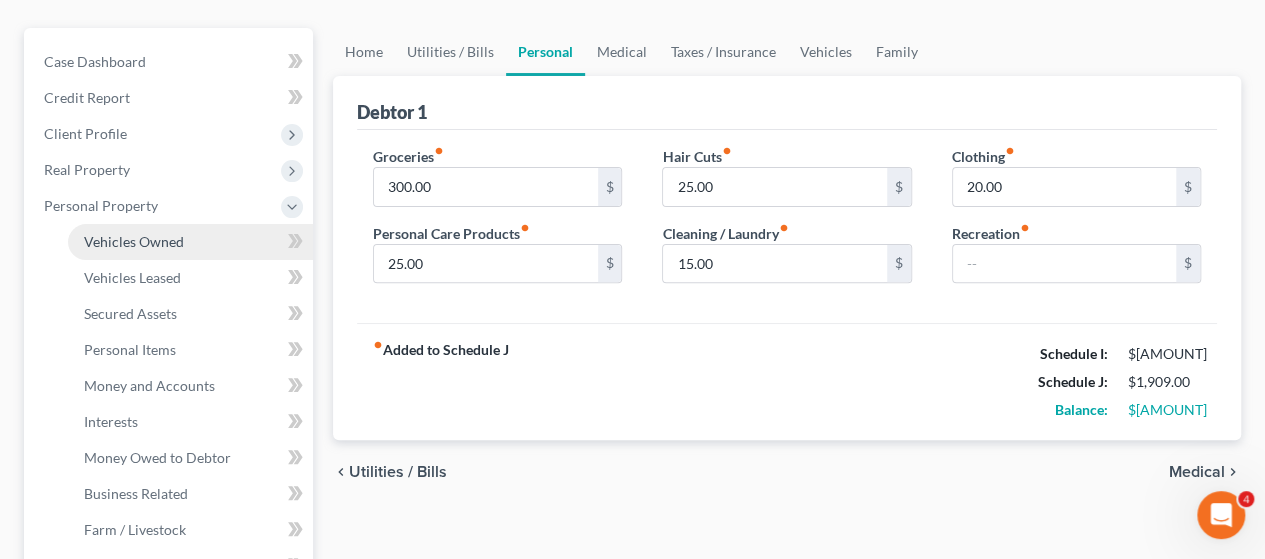 click on "Vehicles Owned" at bounding box center [134, 241] 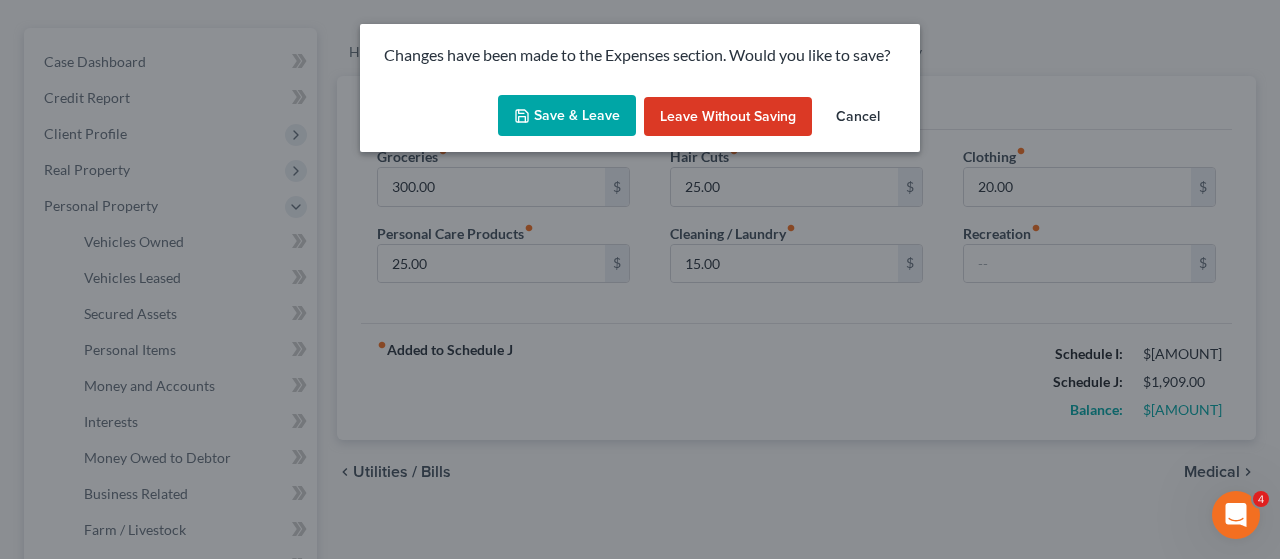 click on "Save & Leave" at bounding box center (567, 116) 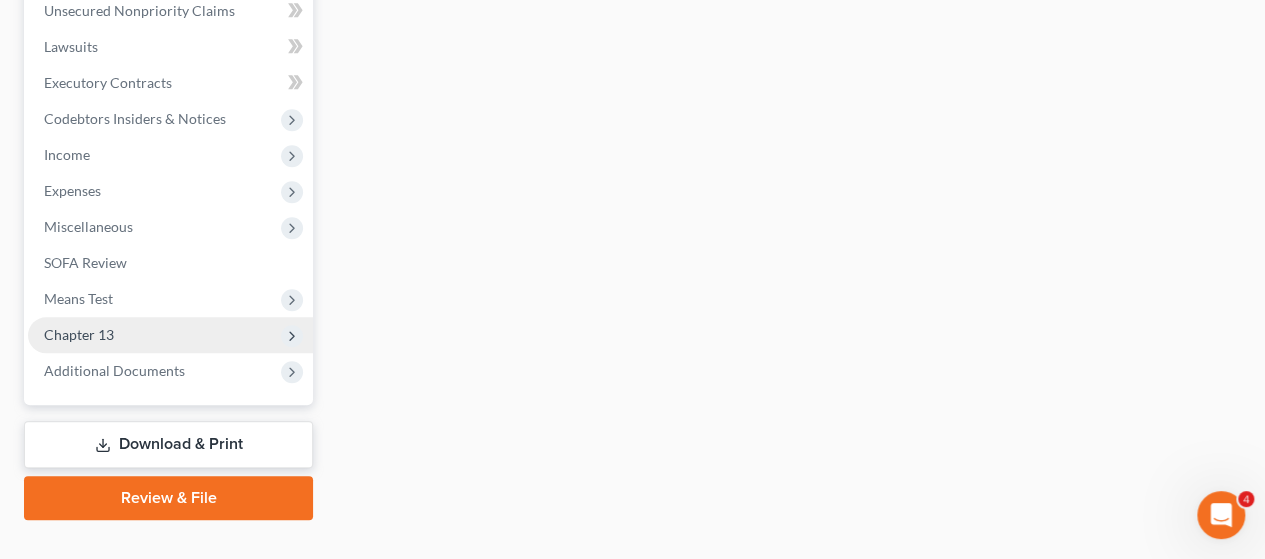 scroll, scrollTop: 900, scrollLeft: 0, axis: vertical 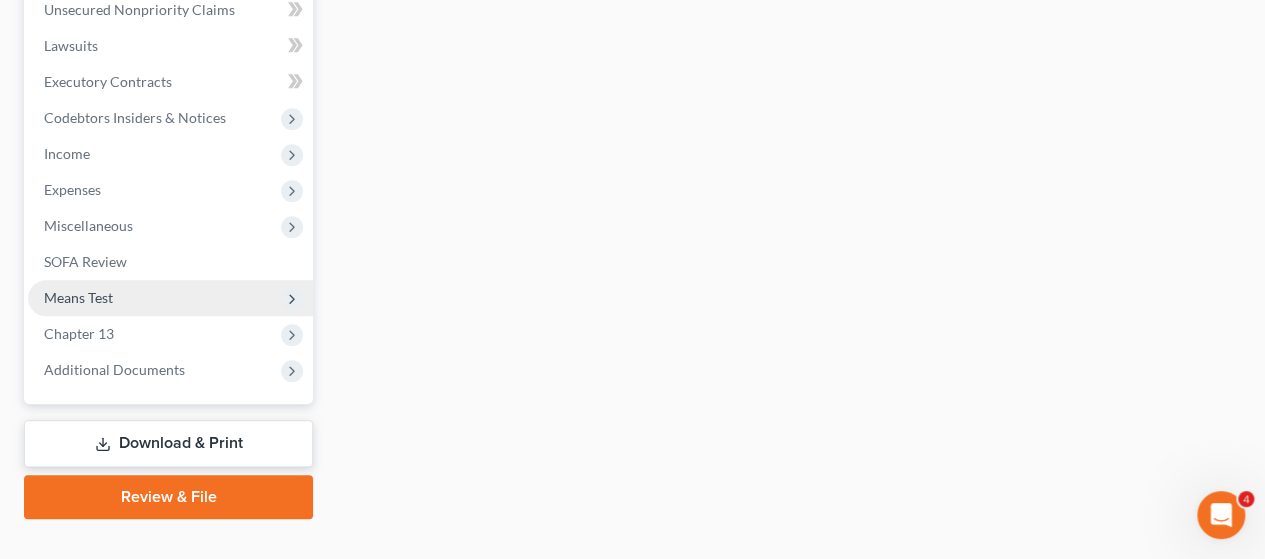 click on "Means Test" at bounding box center [78, 297] 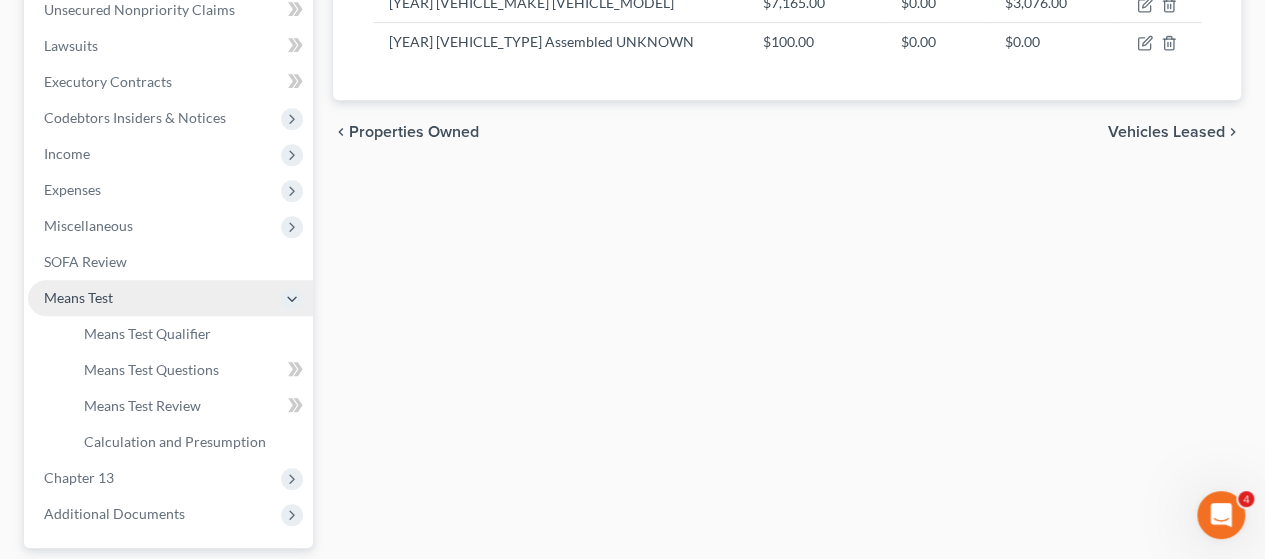 scroll, scrollTop: 540, scrollLeft: 0, axis: vertical 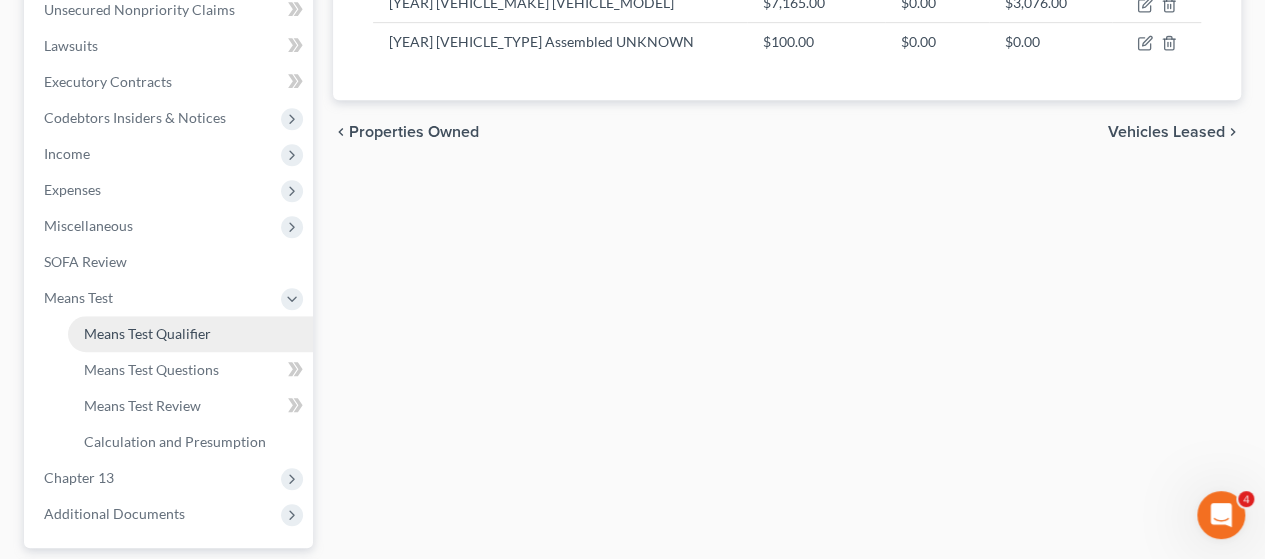 click on "Means Test Qualifier" at bounding box center [147, 333] 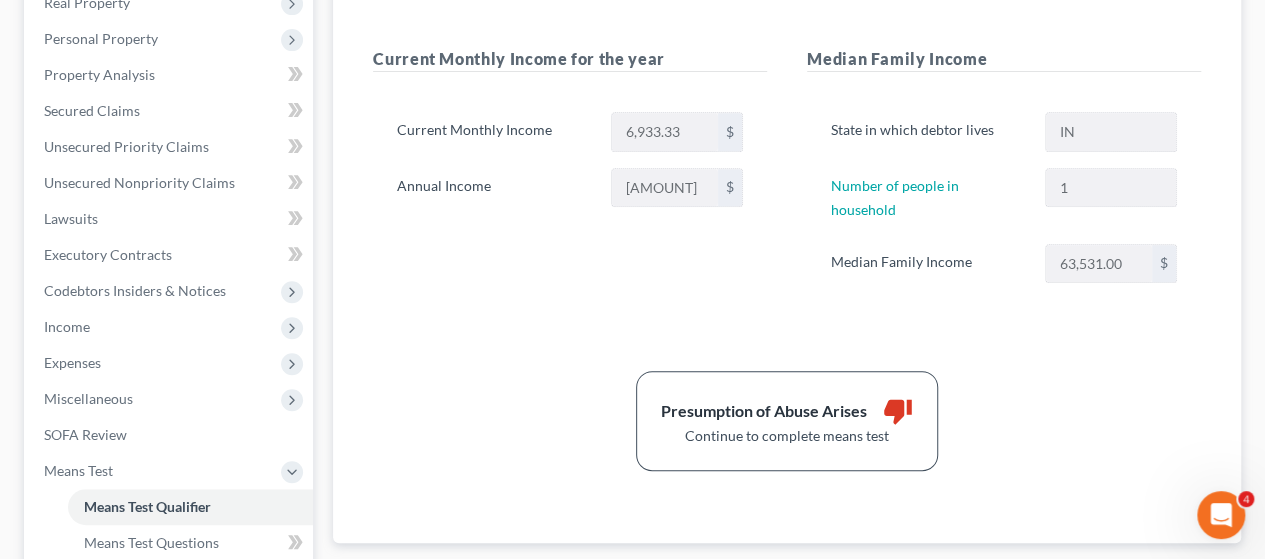 scroll, scrollTop: 416, scrollLeft: 0, axis: vertical 